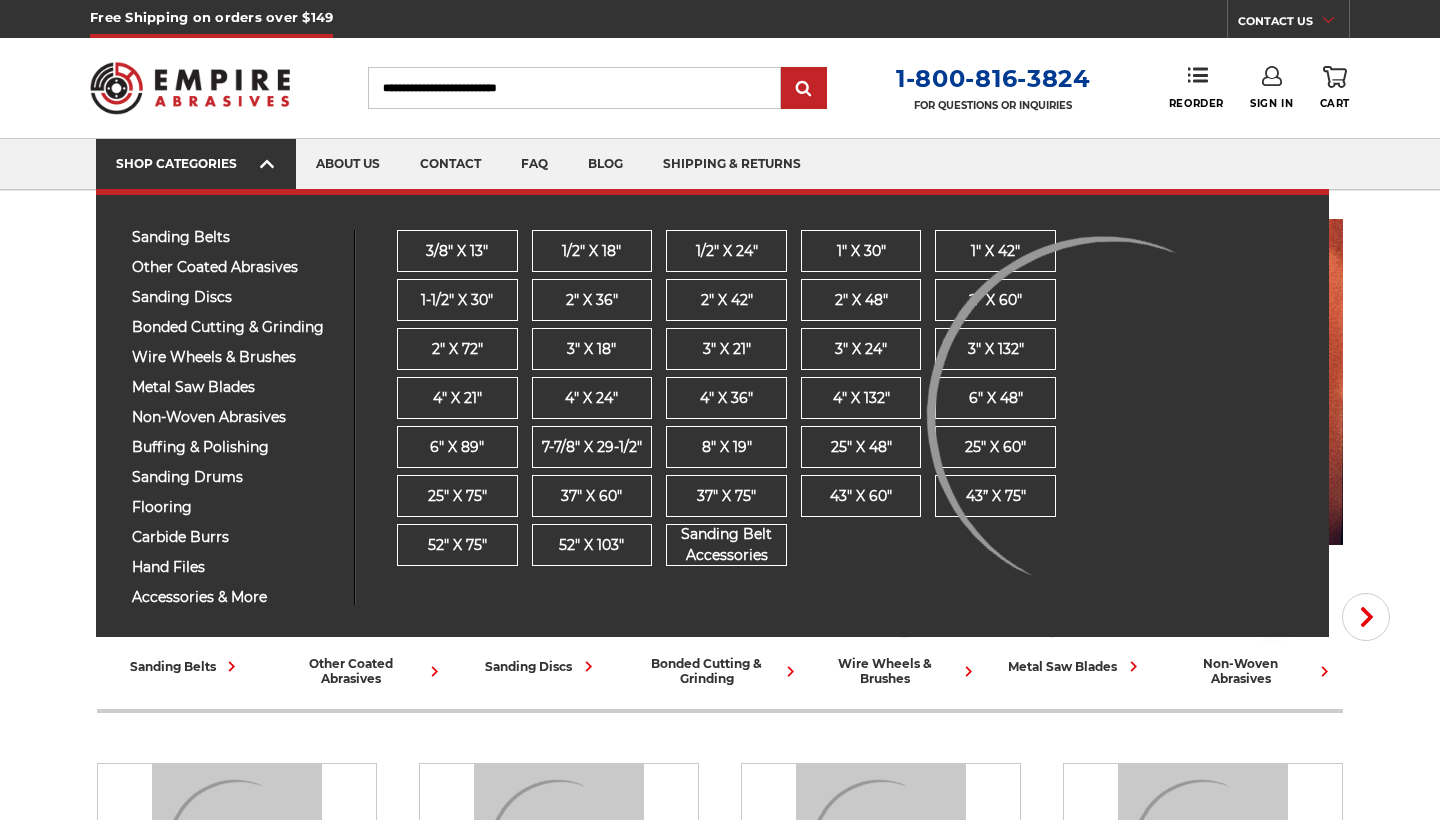 scroll, scrollTop: 0, scrollLeft: 0, axis: both 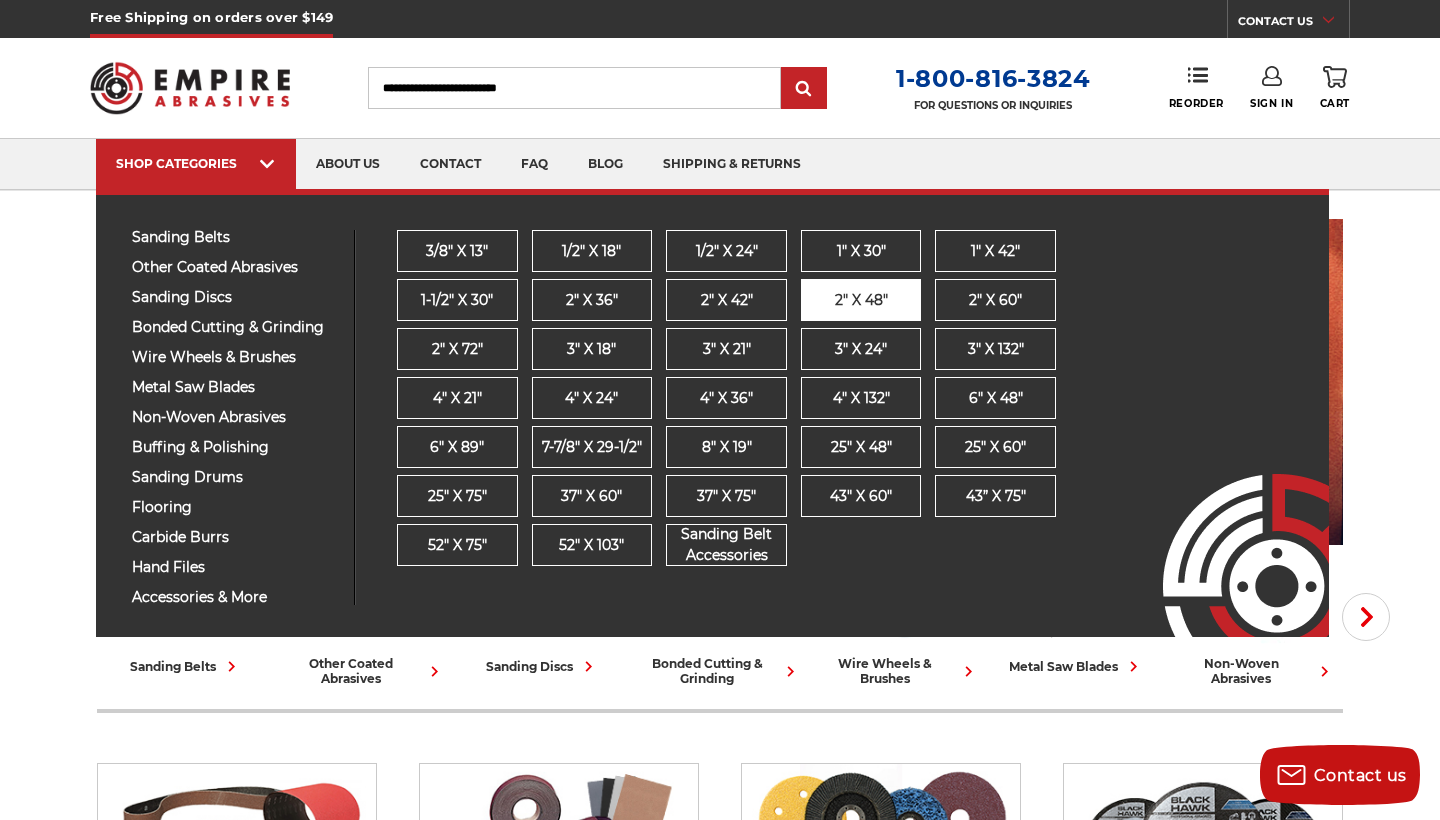click on "2" x 48"" at bounding box center [861, 300] 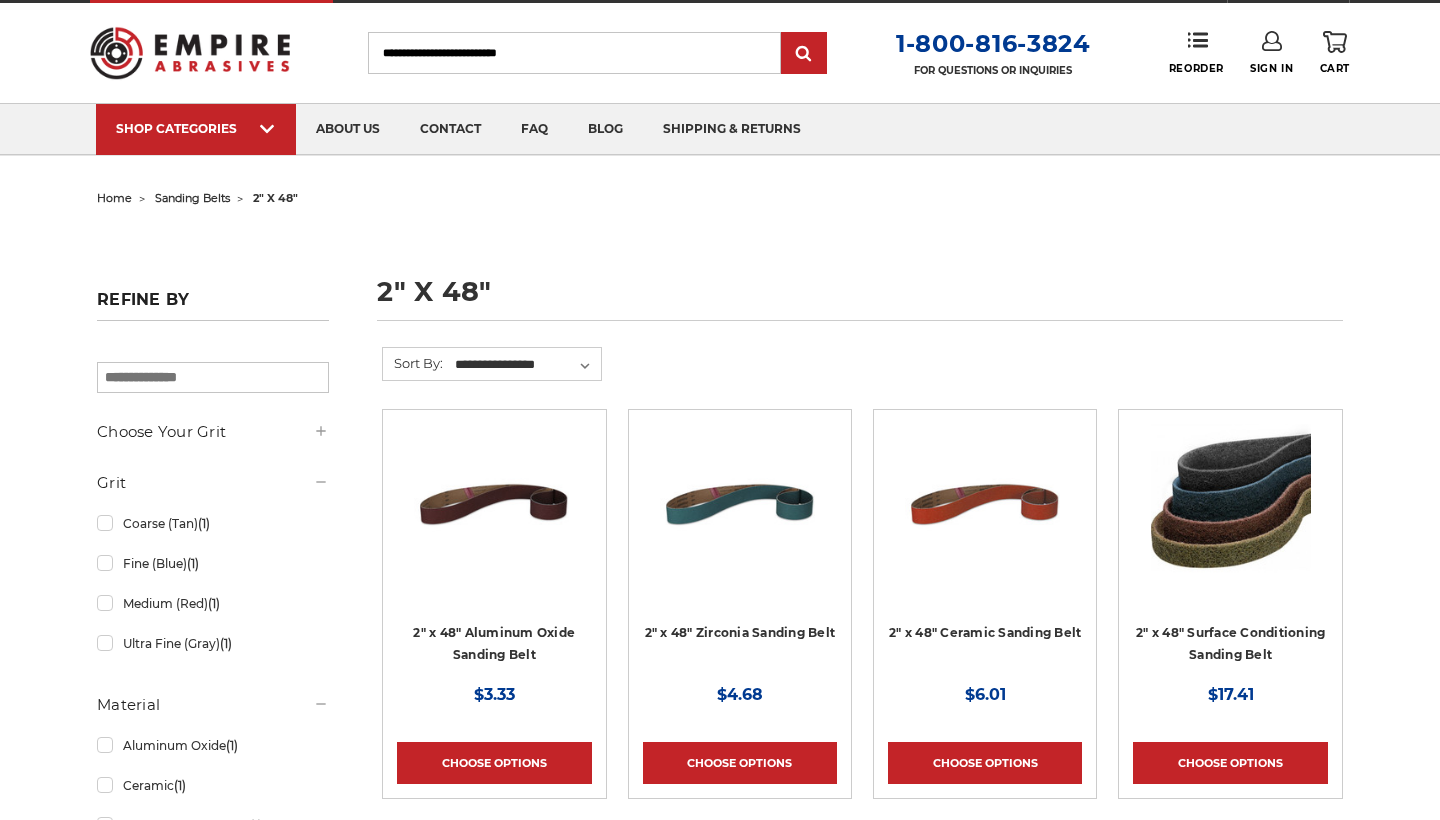 scroll, scrollTop: 60, scrollLeft: 1, axis: both 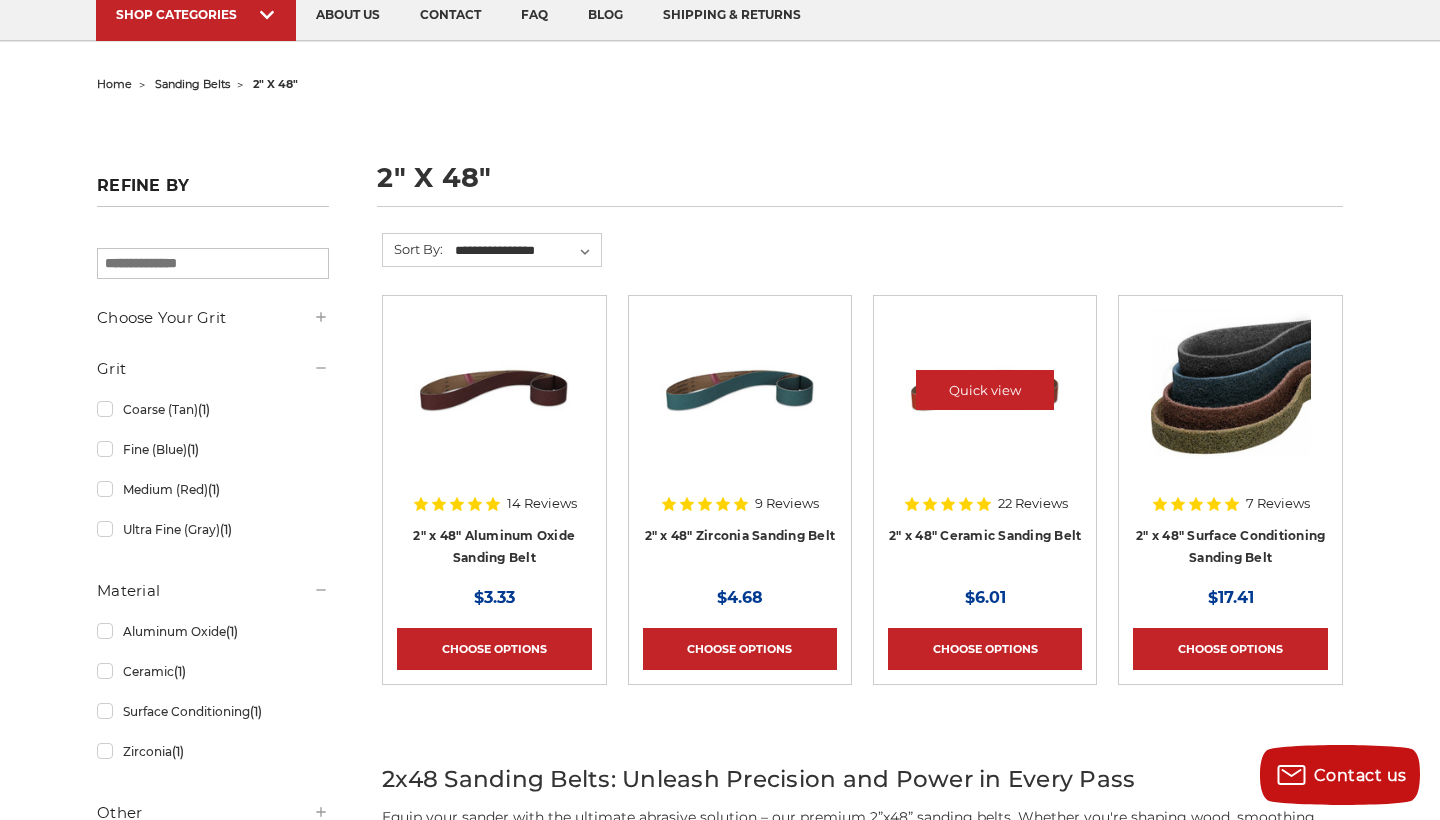click at bounding box center [985, 407] 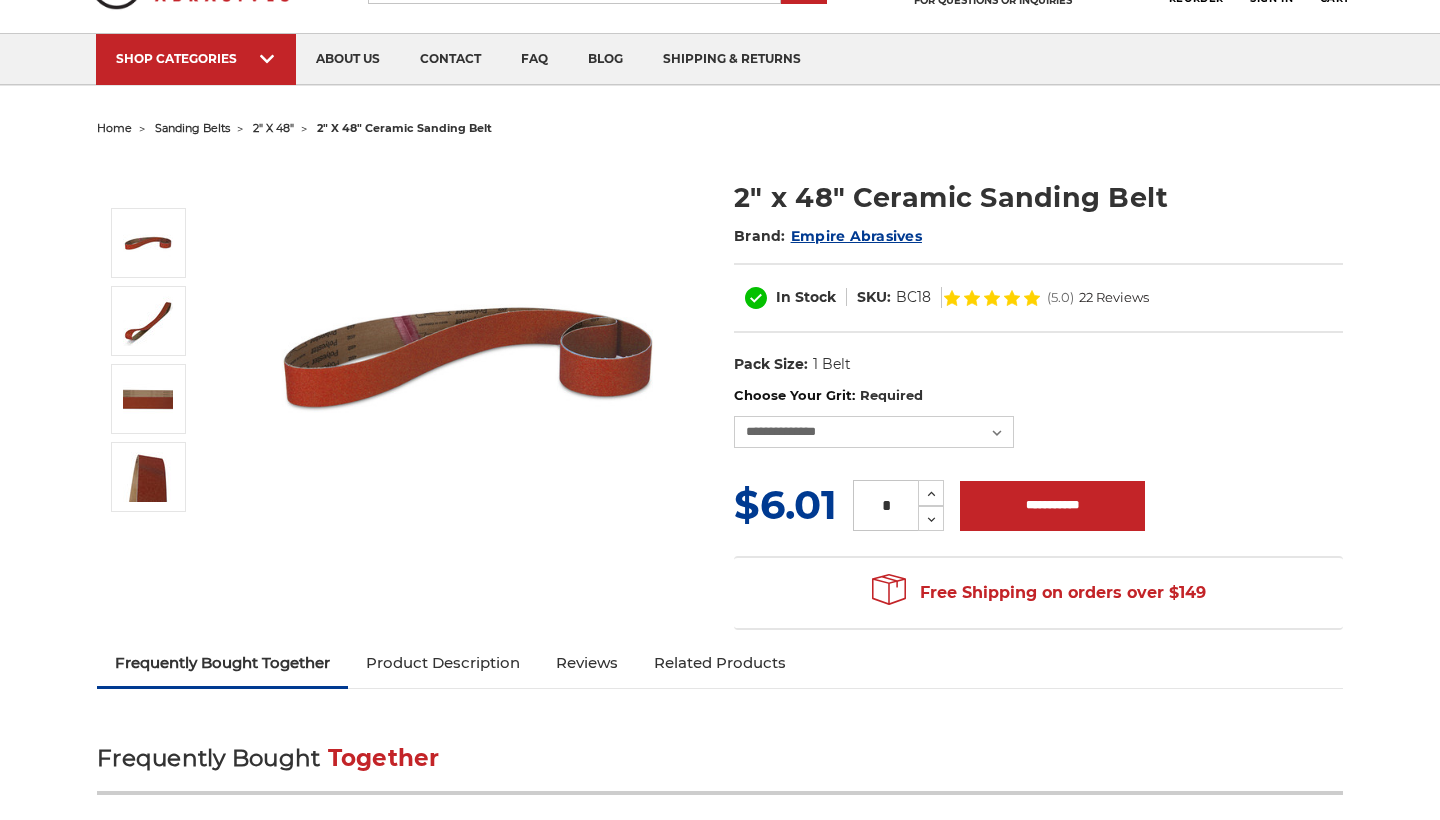 scroll, scrollTop: 105, scrollLeft: 0, axis: vertical 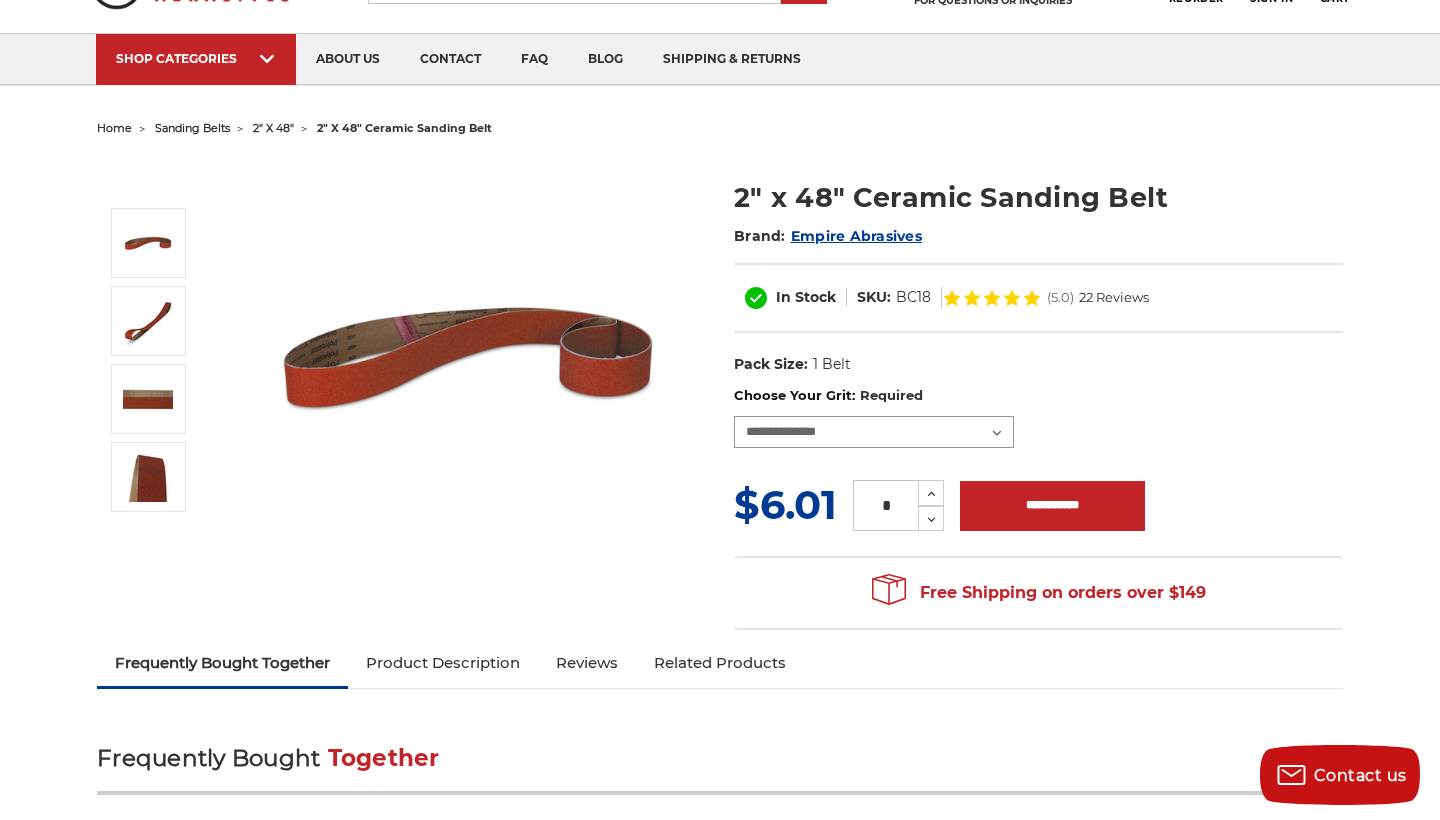 select on "****" 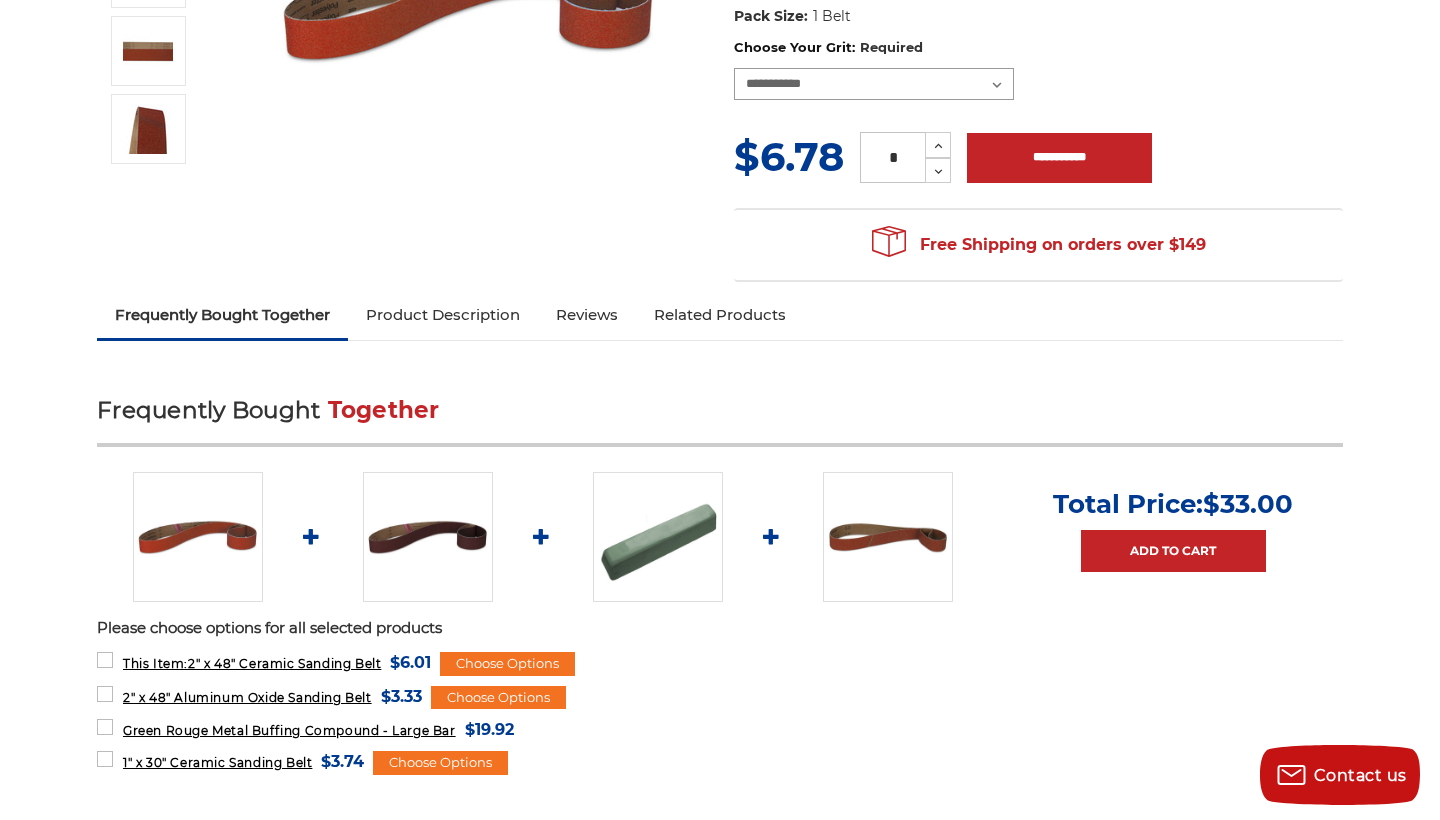 scroll, scrollTop: 458, scrollLeft: 0, axis: vertical 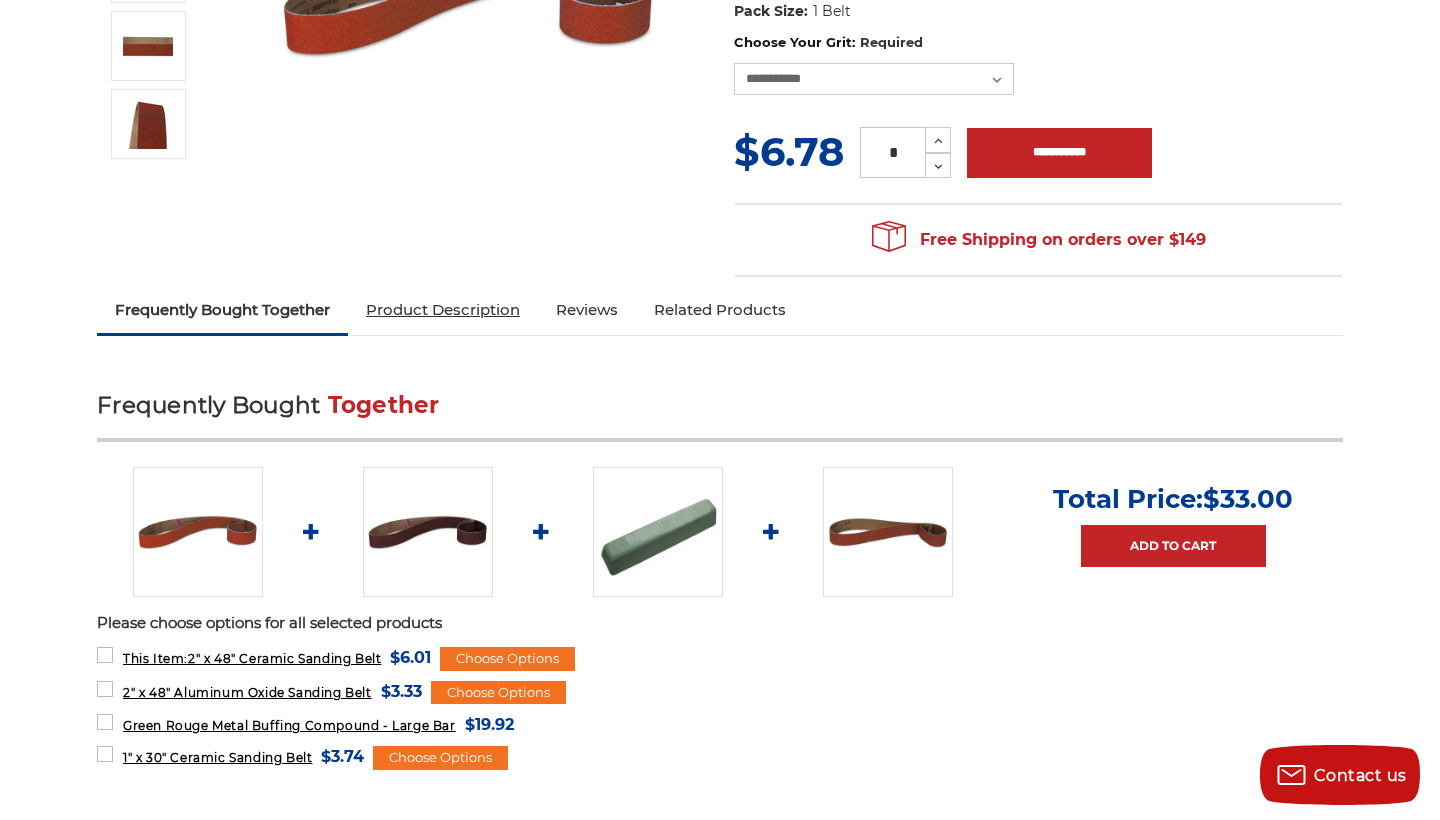 click on "Product Description" at bounding box center (443, 310) 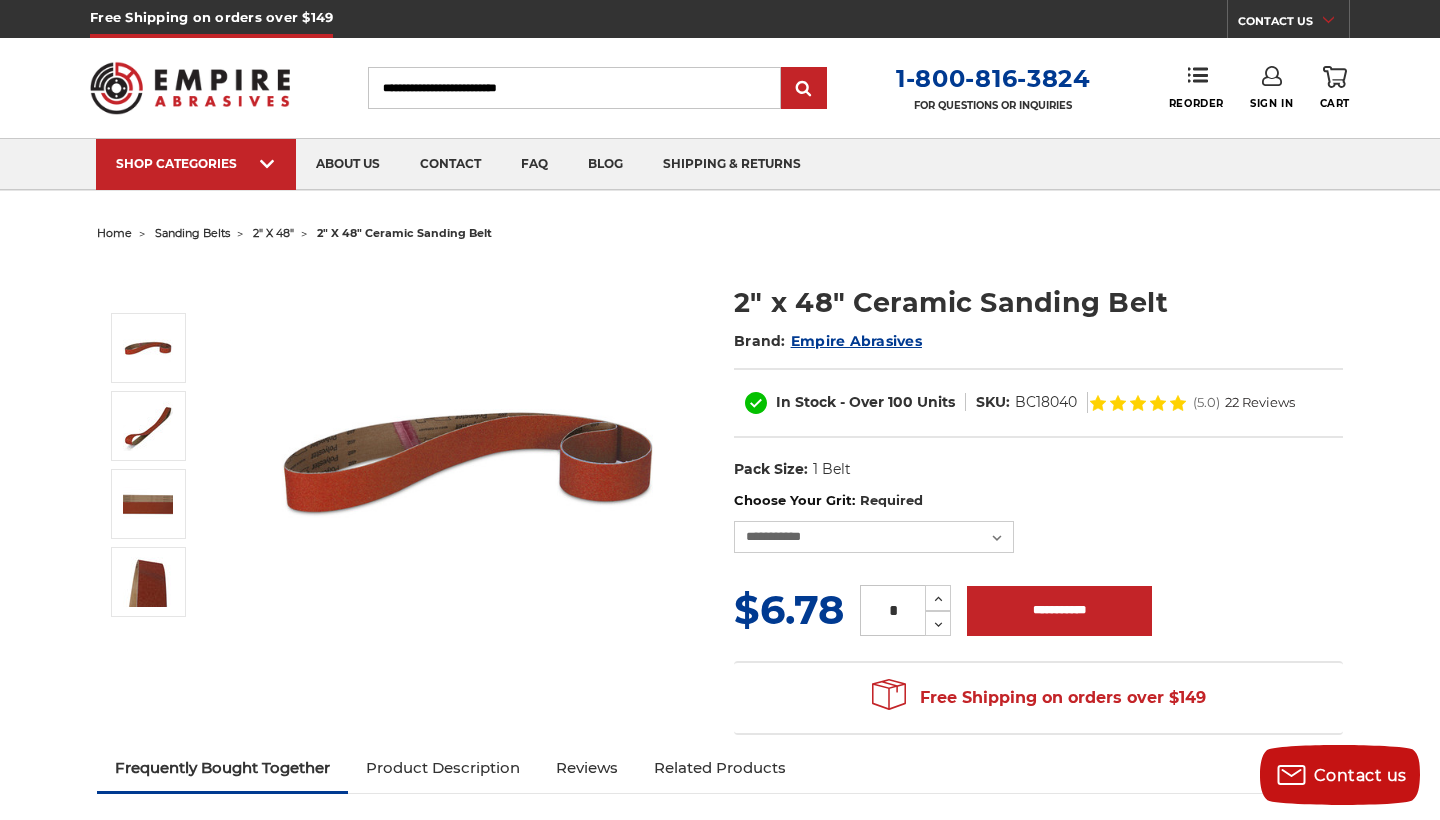 scroll, scrollTop: 0, scrollLeft: 0, axis: both 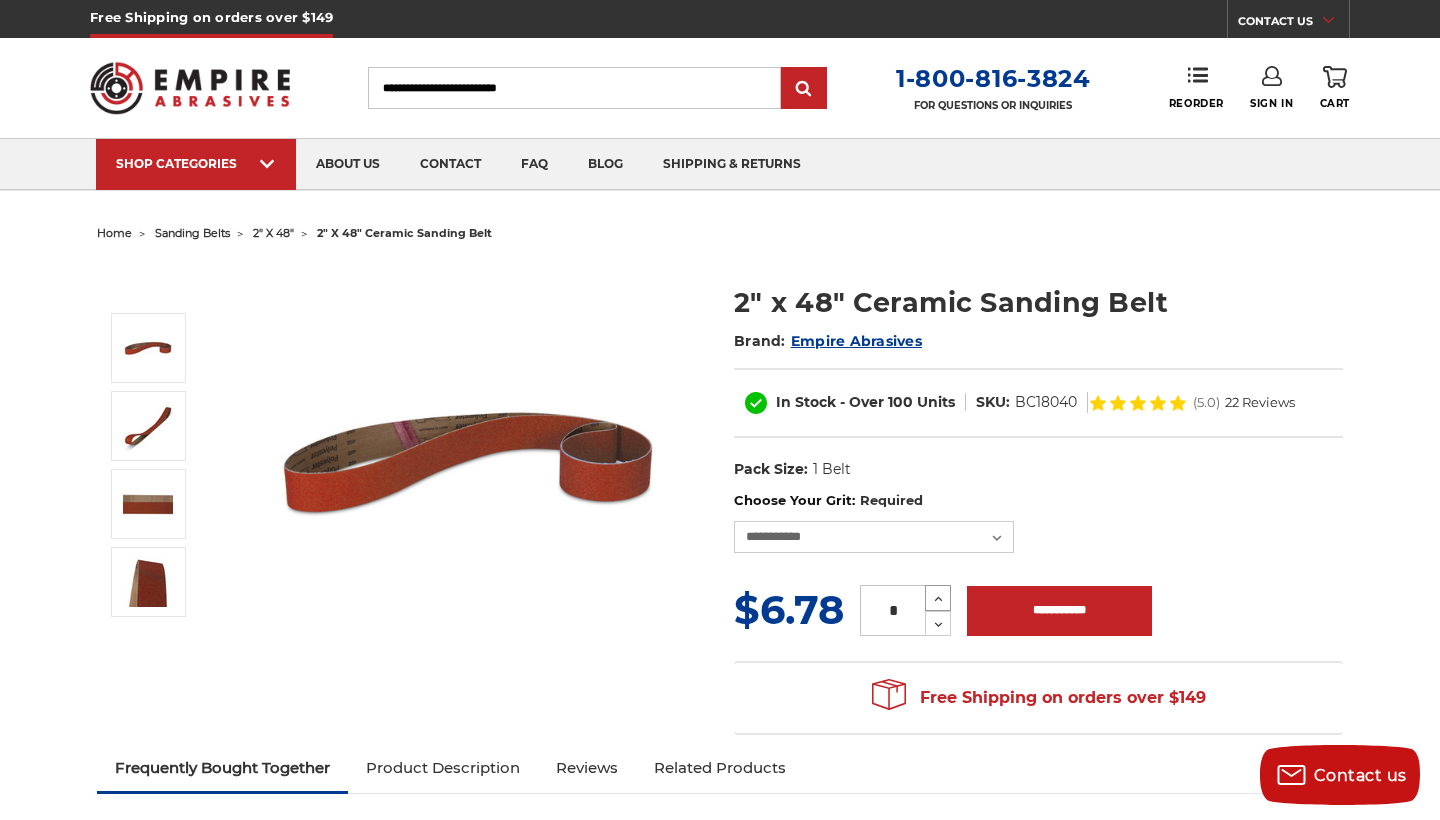 click on "Increase Quantity:" at bounding box center [938, 598] 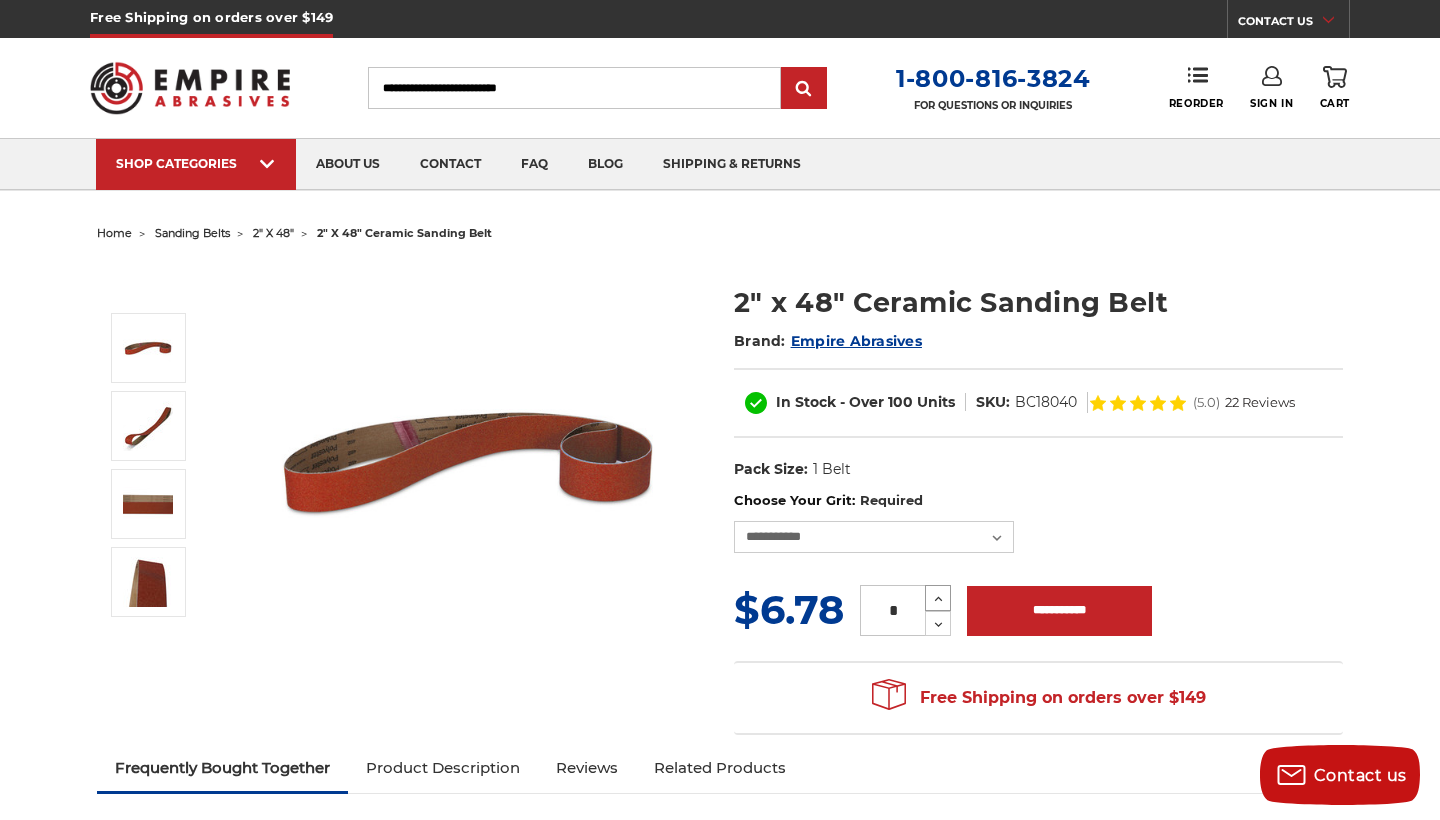 click at bounding box center (939, 598) 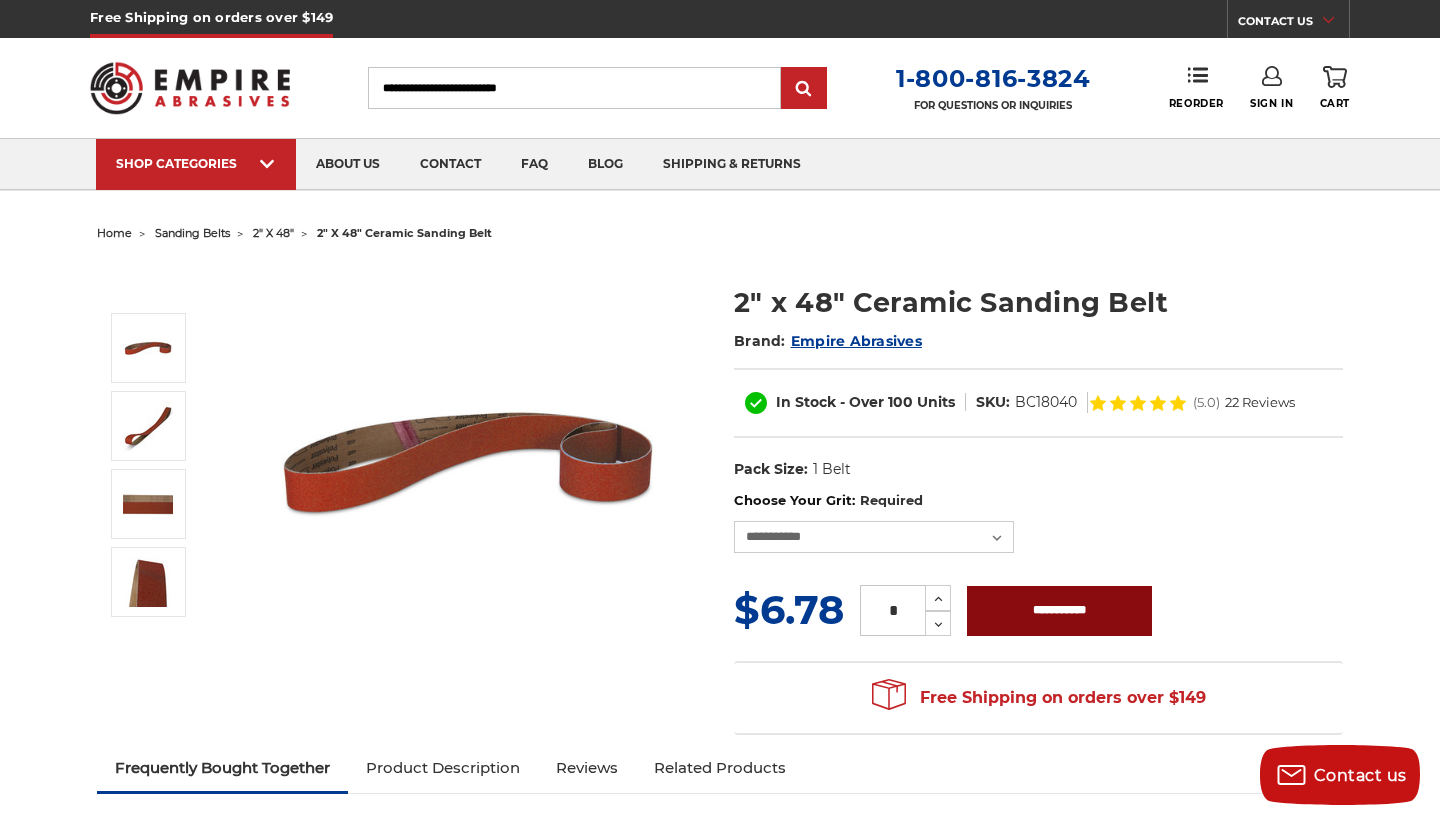 click on "**********" at bounding box center (1059, 611) 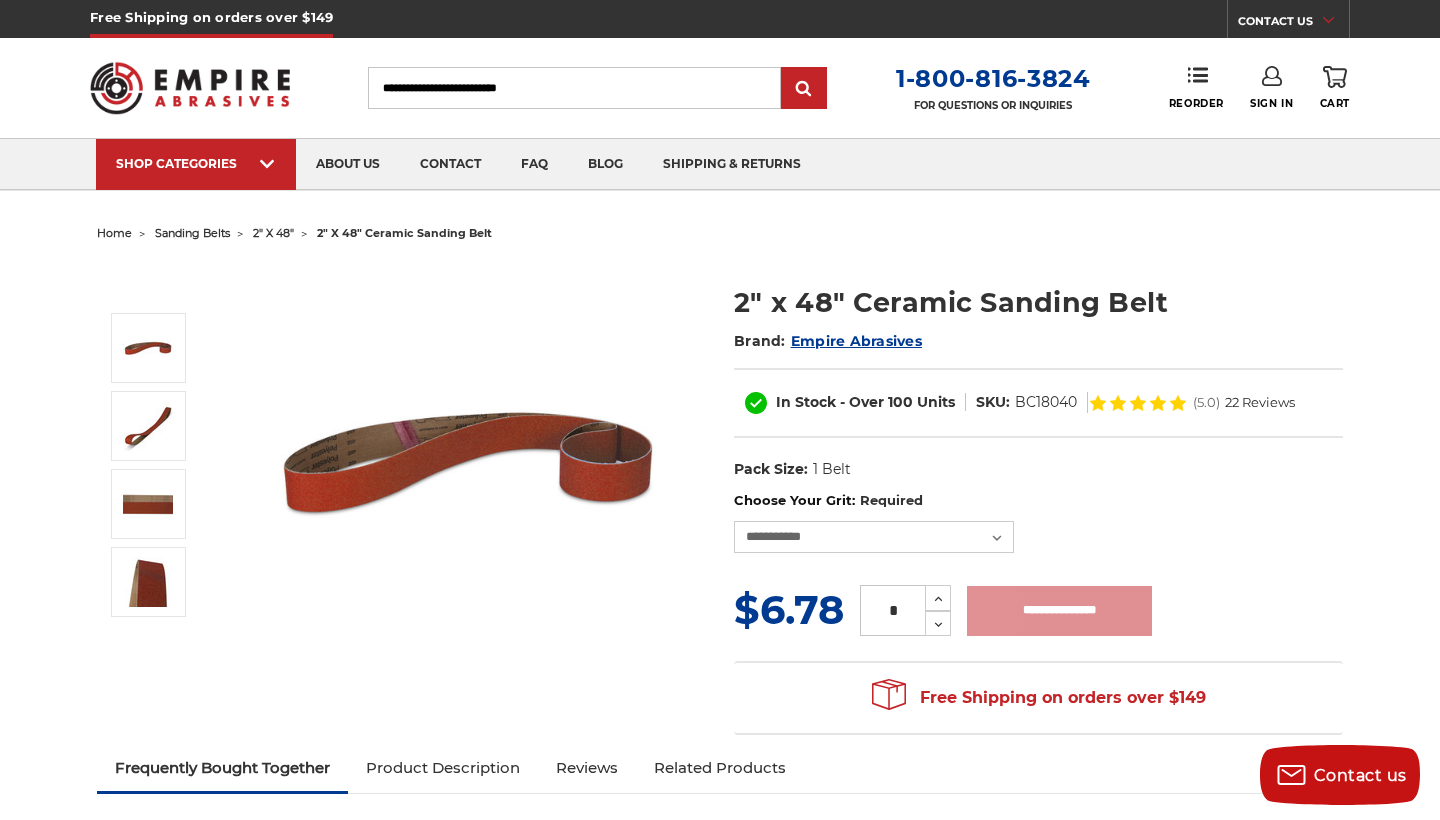 type on "**********" 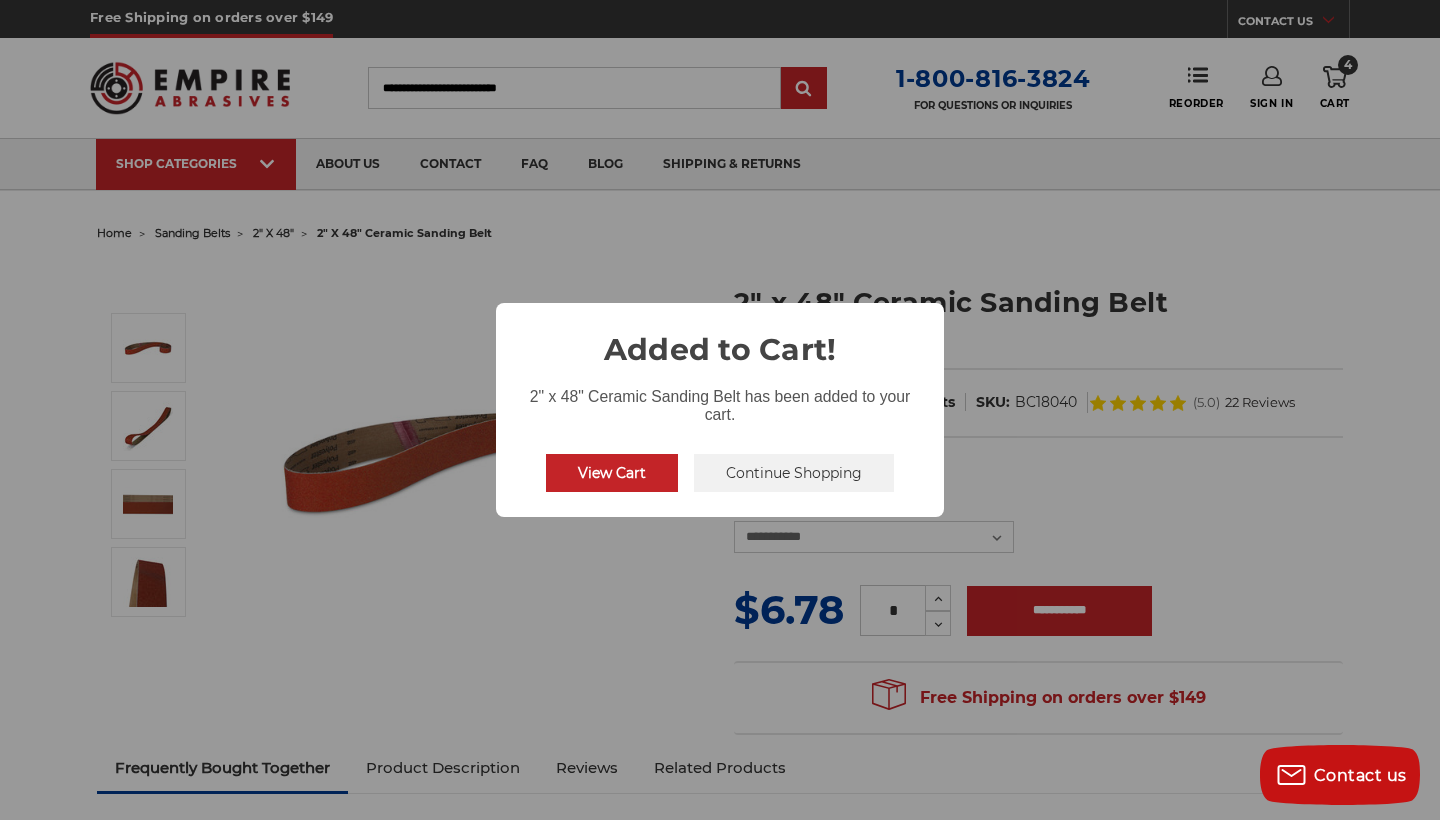 click on "View Cart" at bounding box center [612, 473] 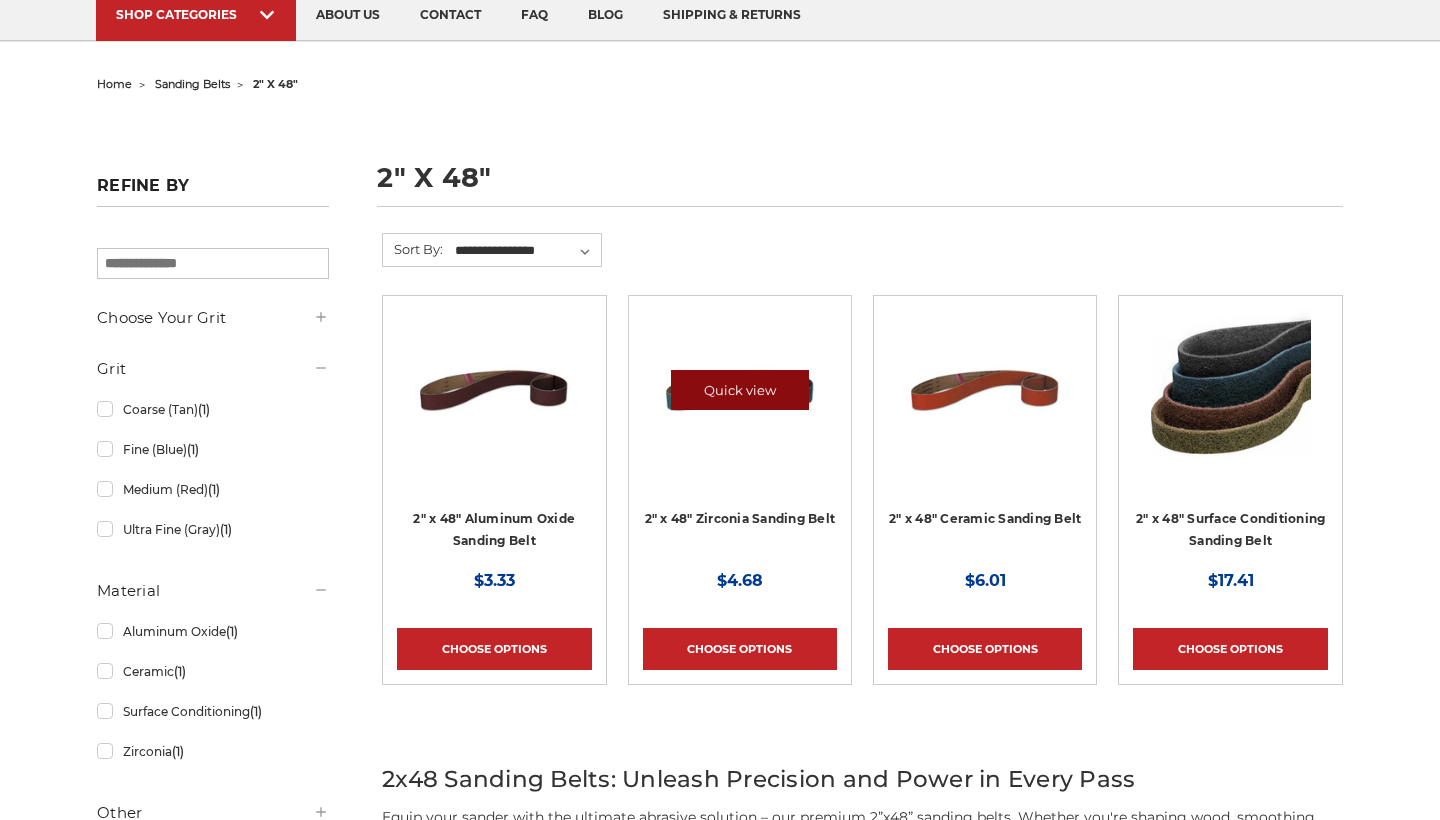 scroll, scrollTop: 149, scrollLeft: 0, axis: vertical 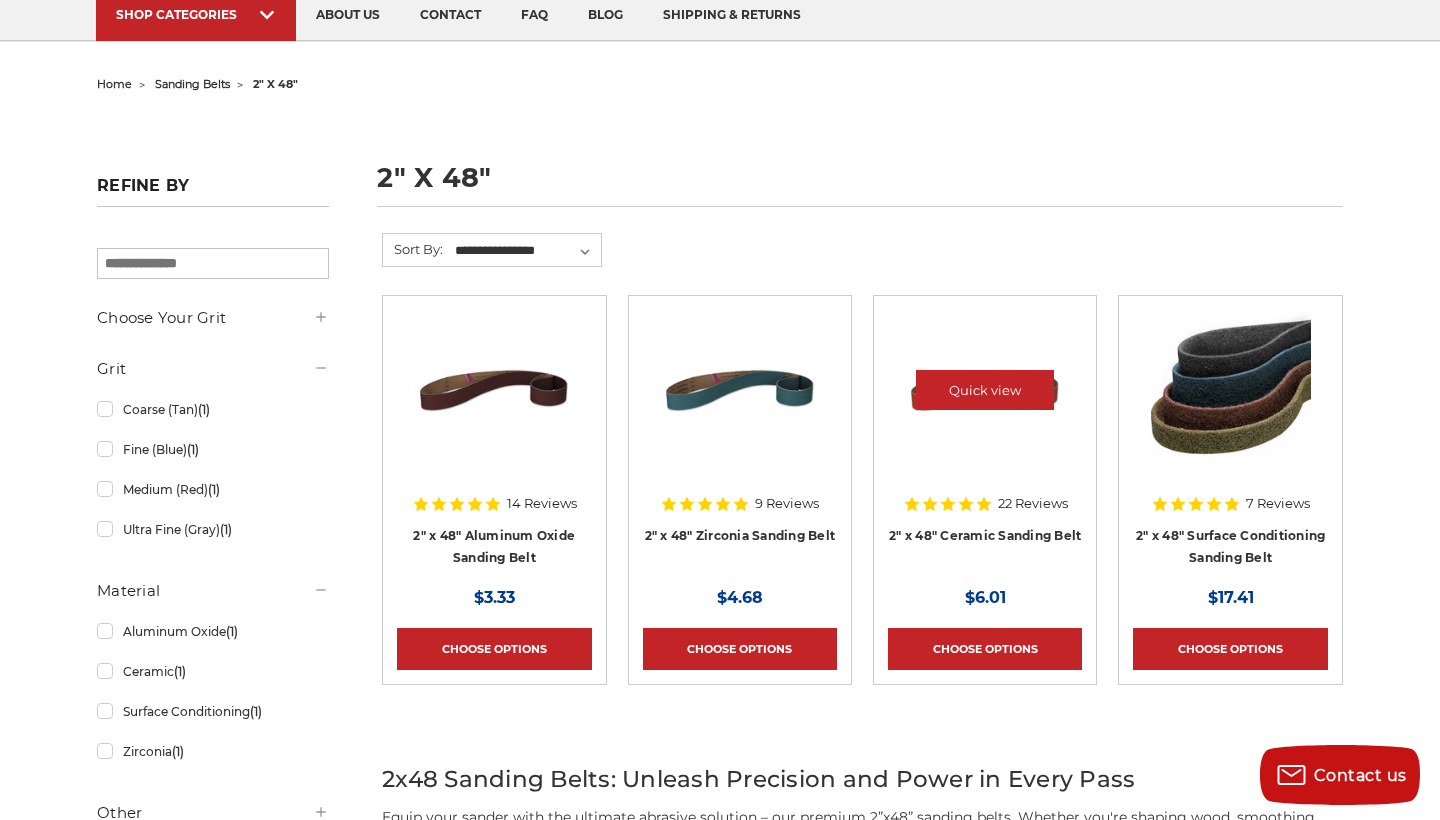 click at bounding box center [985, 407] 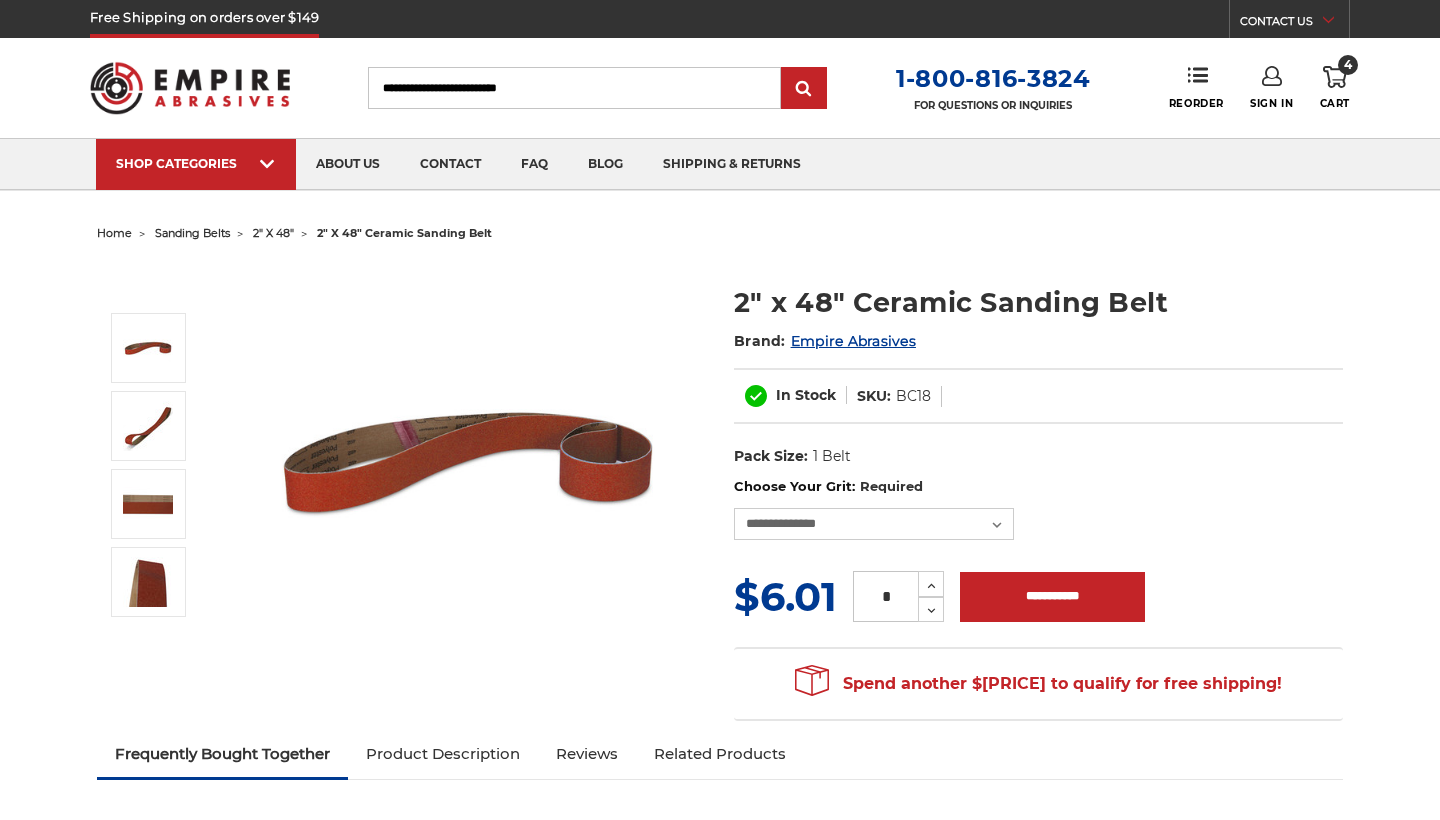 scroll, scrollTop: 0, scrollLeft: 0, axis: both 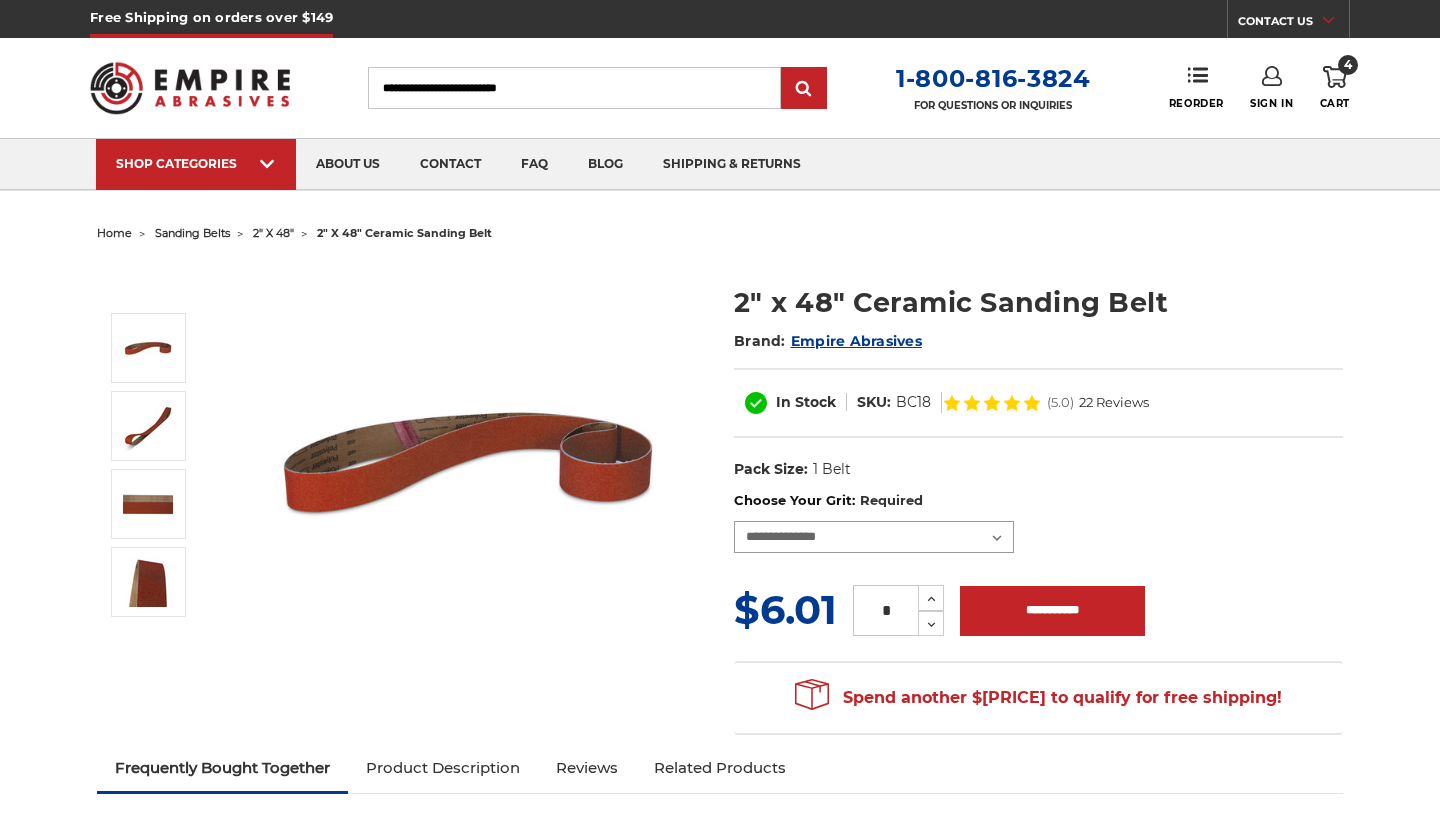 click on "**********" at bounding box center [874, 537] 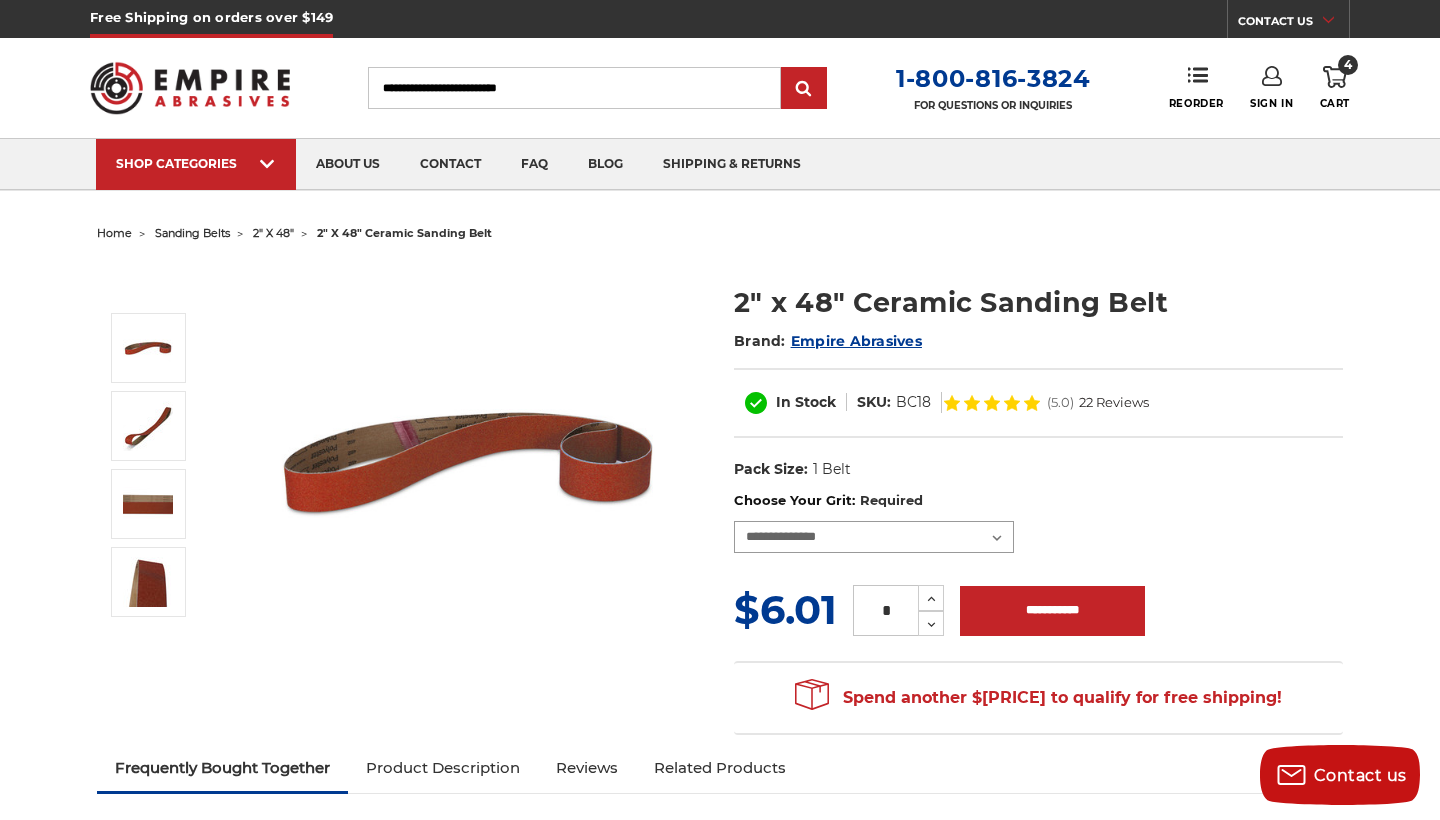 scroll, scrollTop: 0, scrollLeft: 0, axis: both 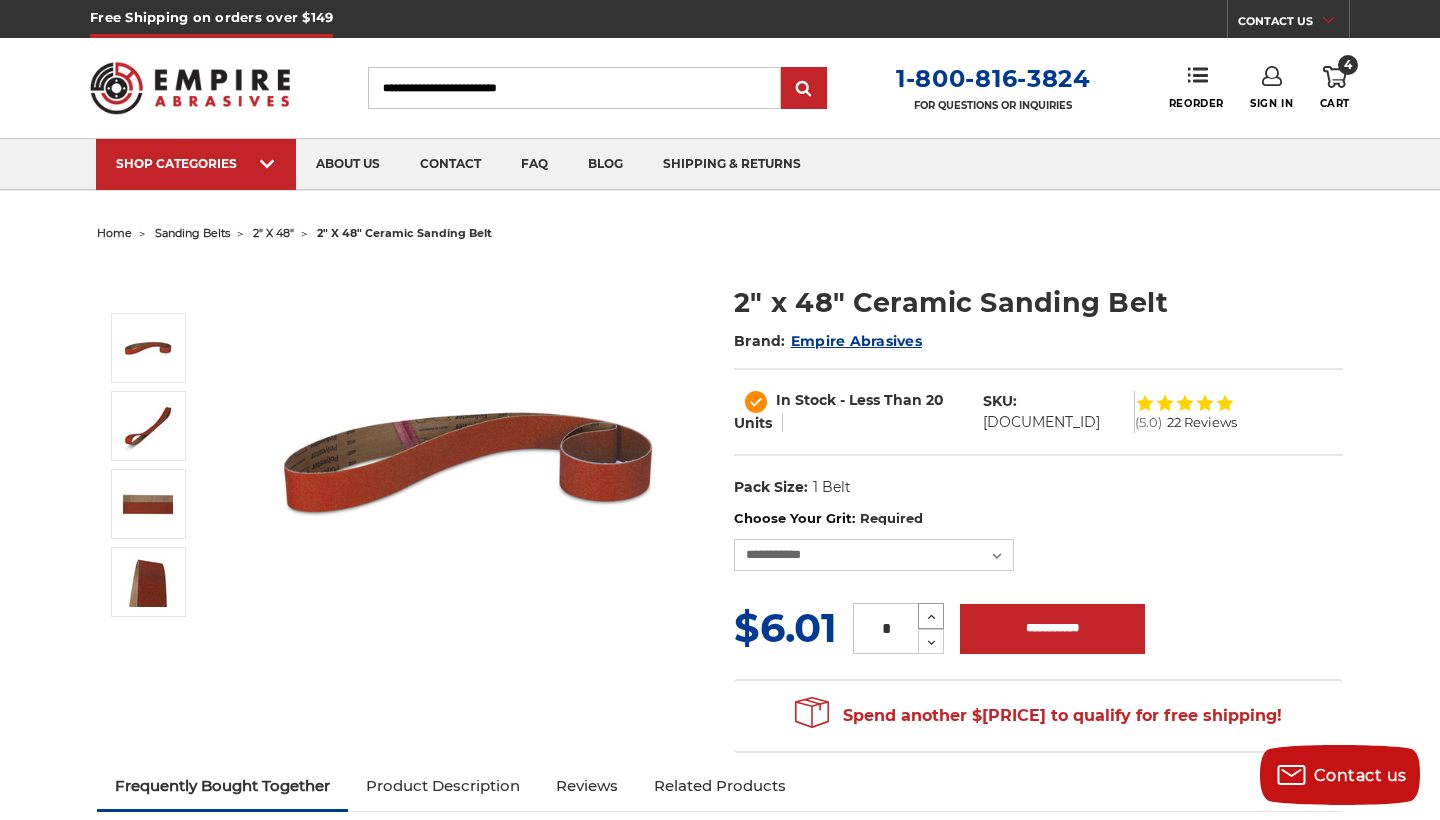 click 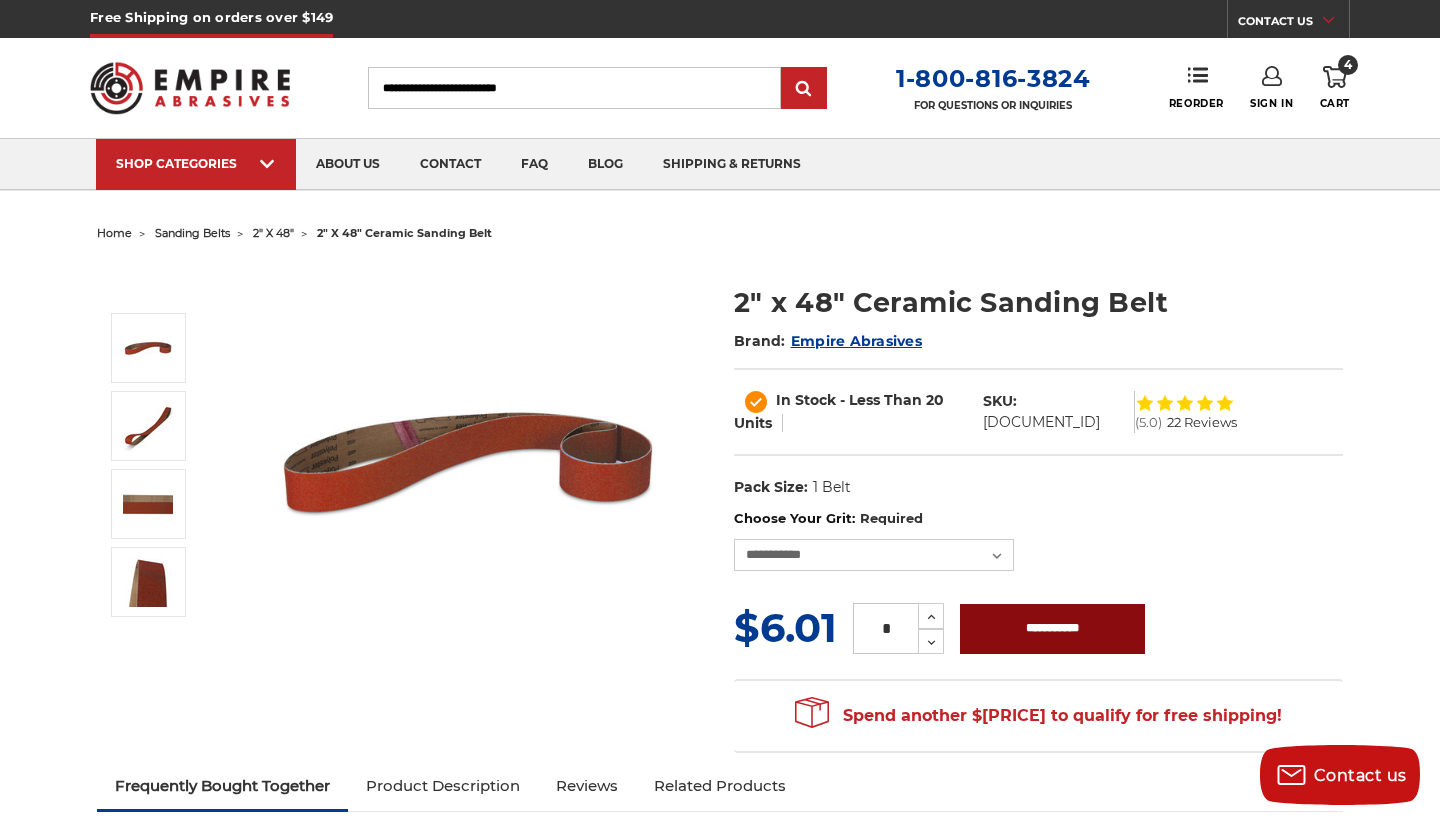 click on "**********" at bounding box center [1052, 629] 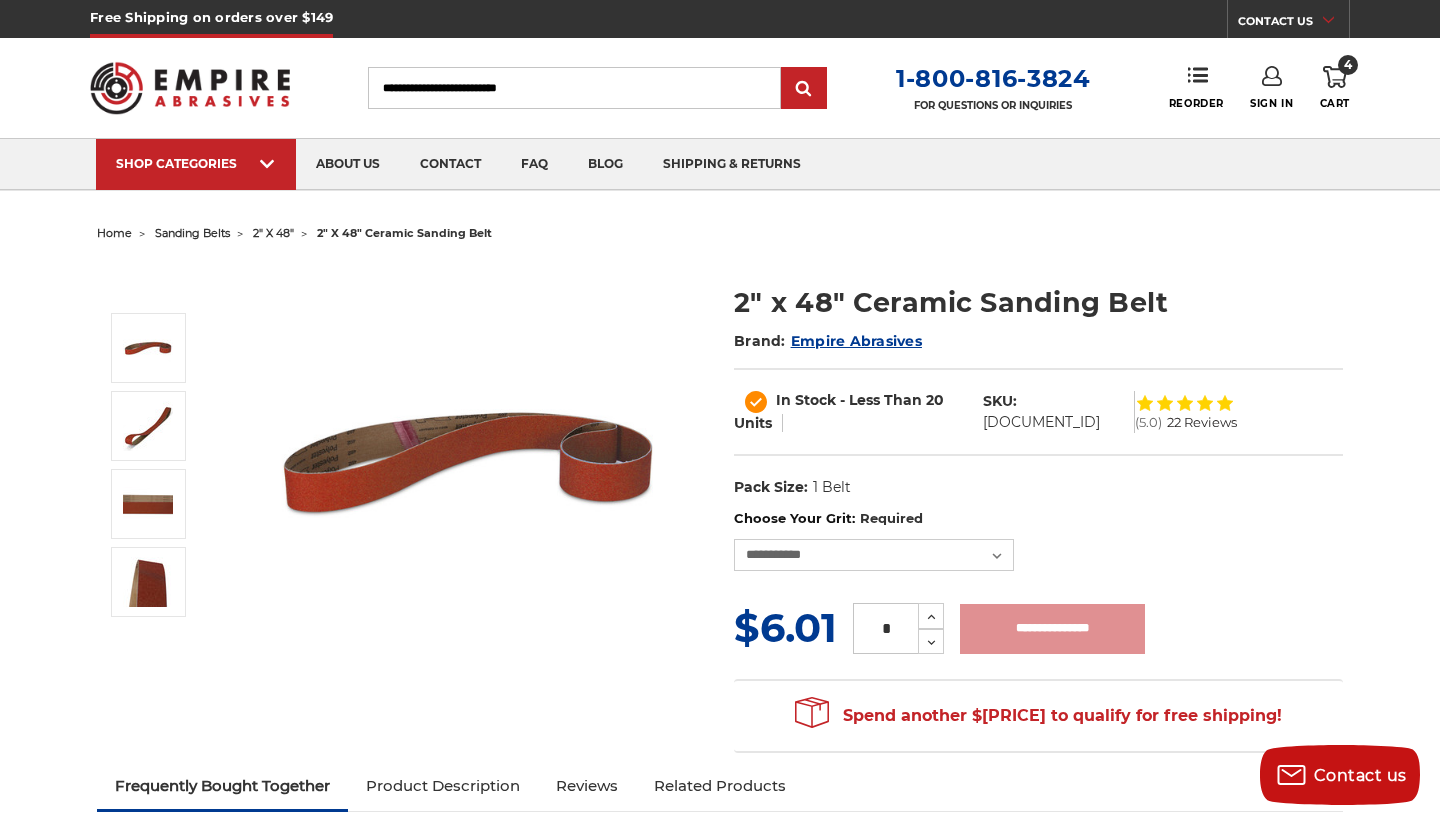 type on "**********" 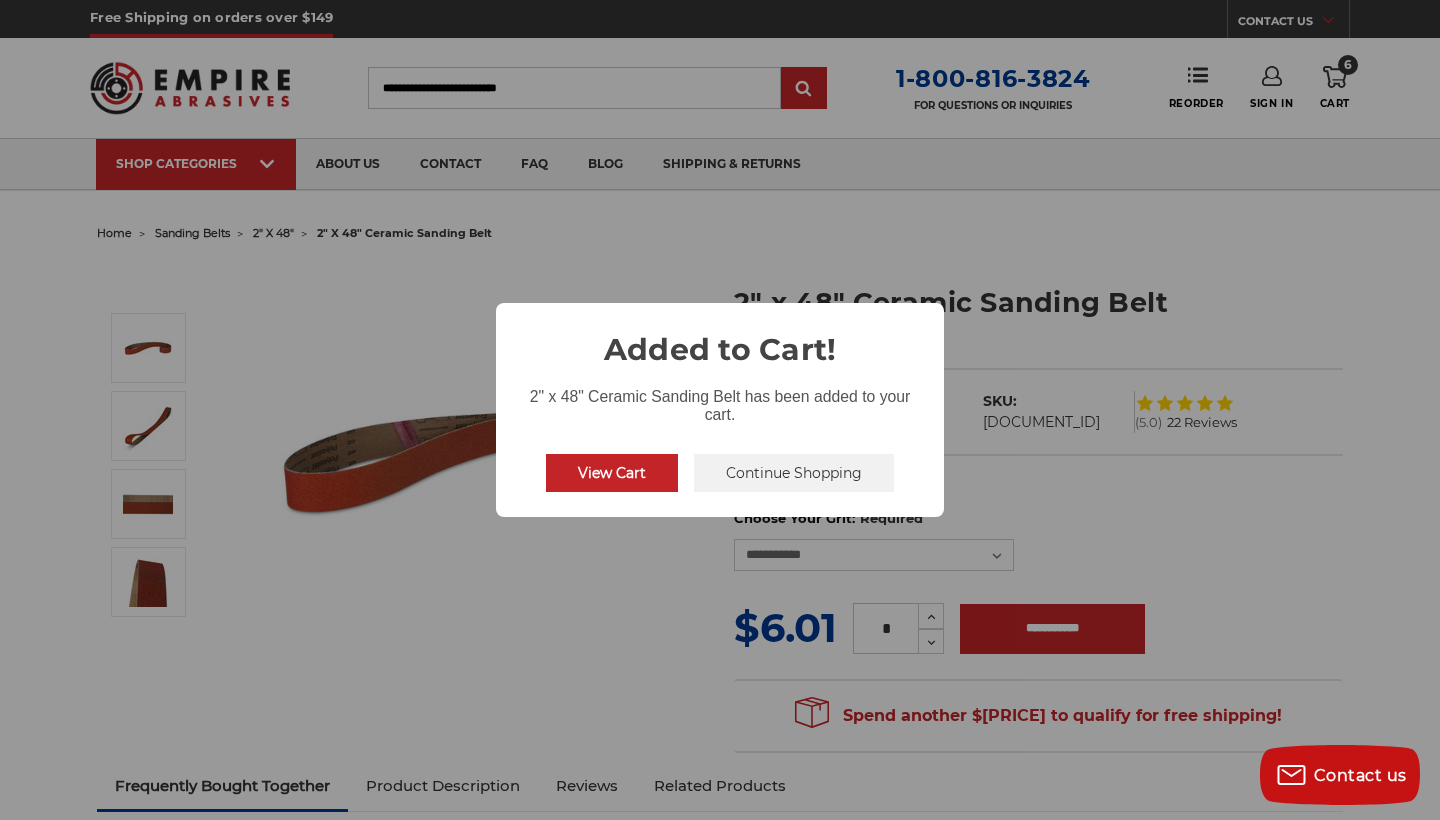 click on "Continue Shopping" at bounding box center [794, 473] 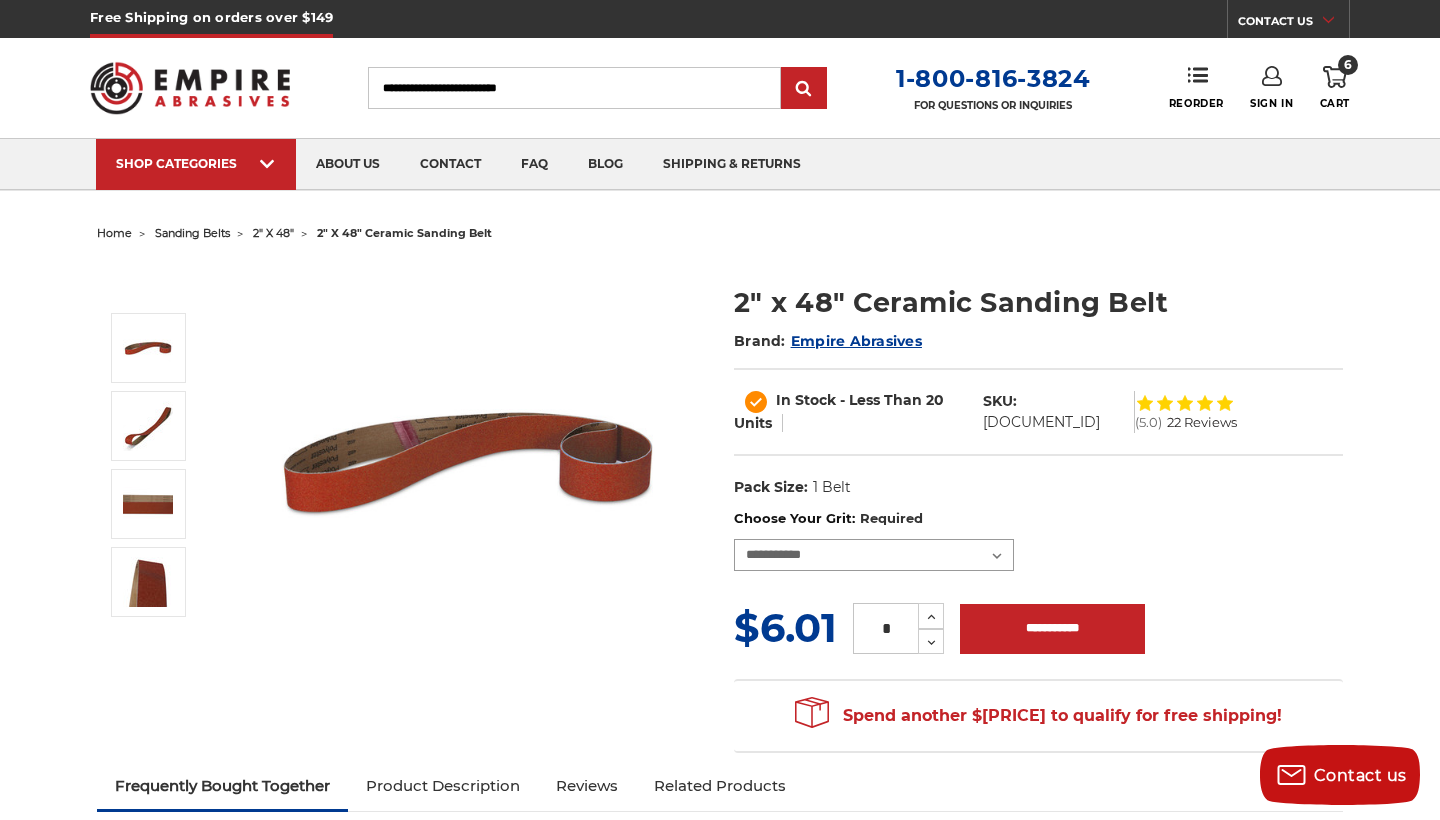 select on "****" 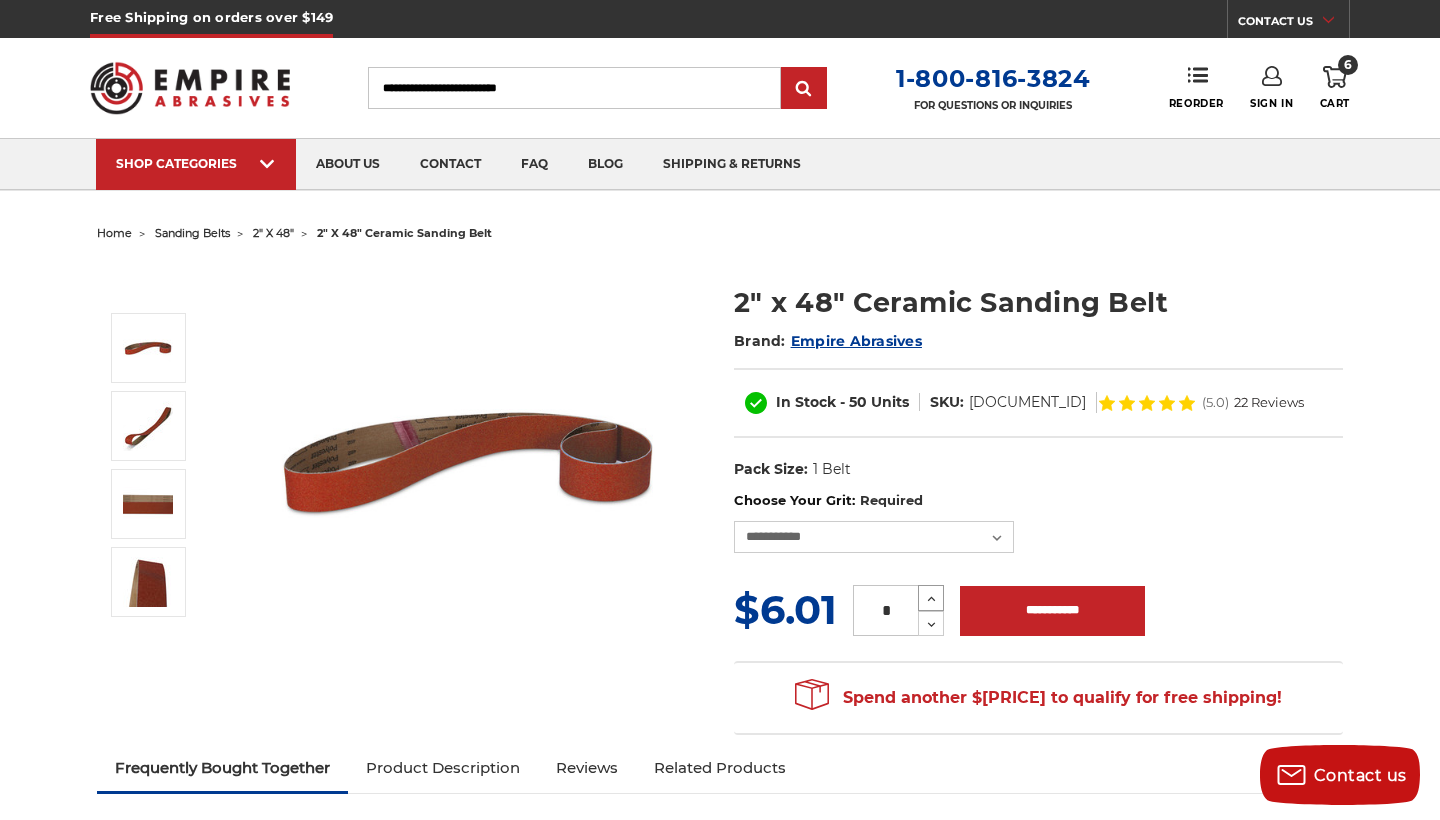 click 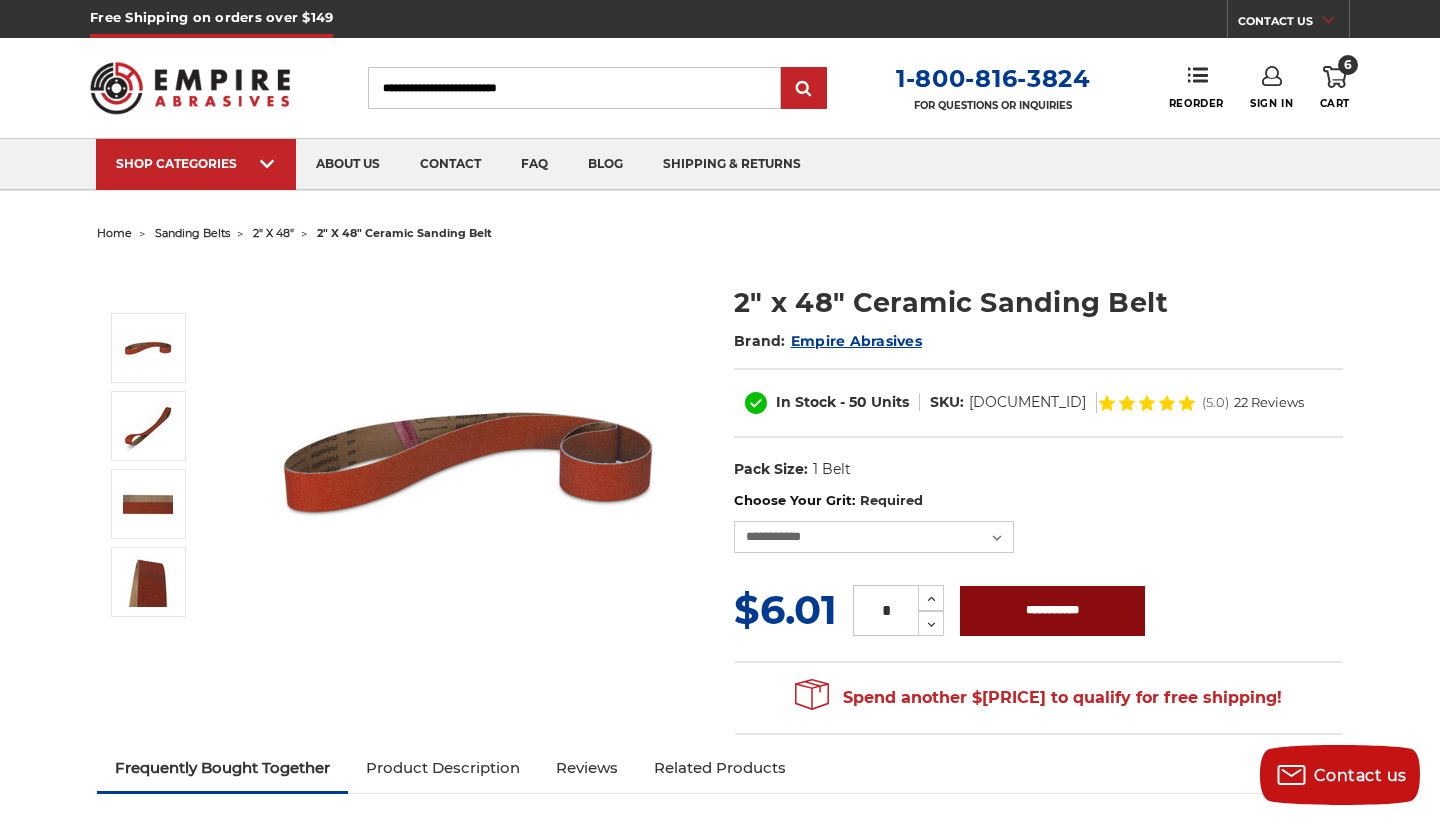 click on "**********" at bounding box center [1052, 611] 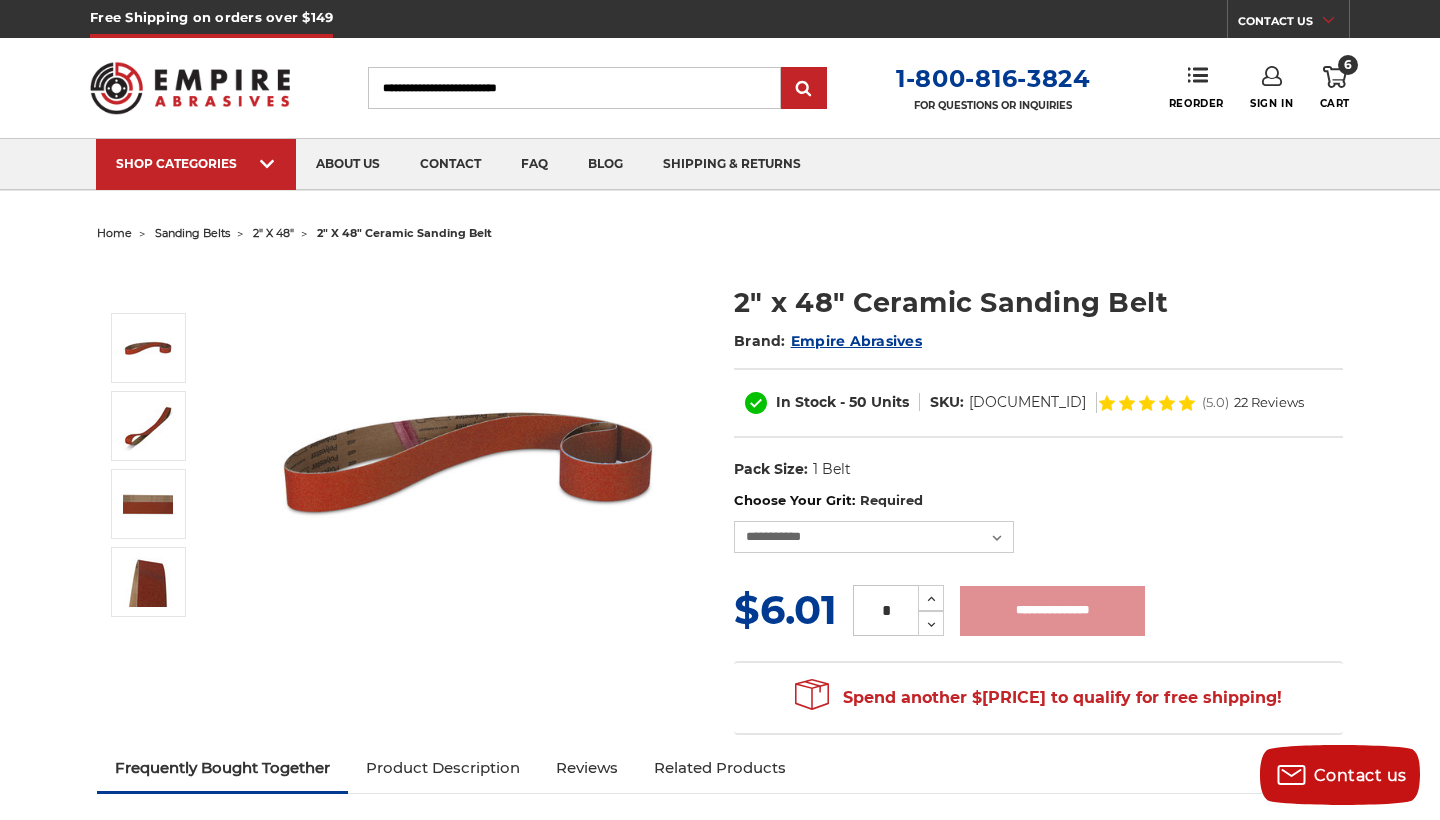 scroll, scrollTop: 0, scrollLeft: 0, axis: both 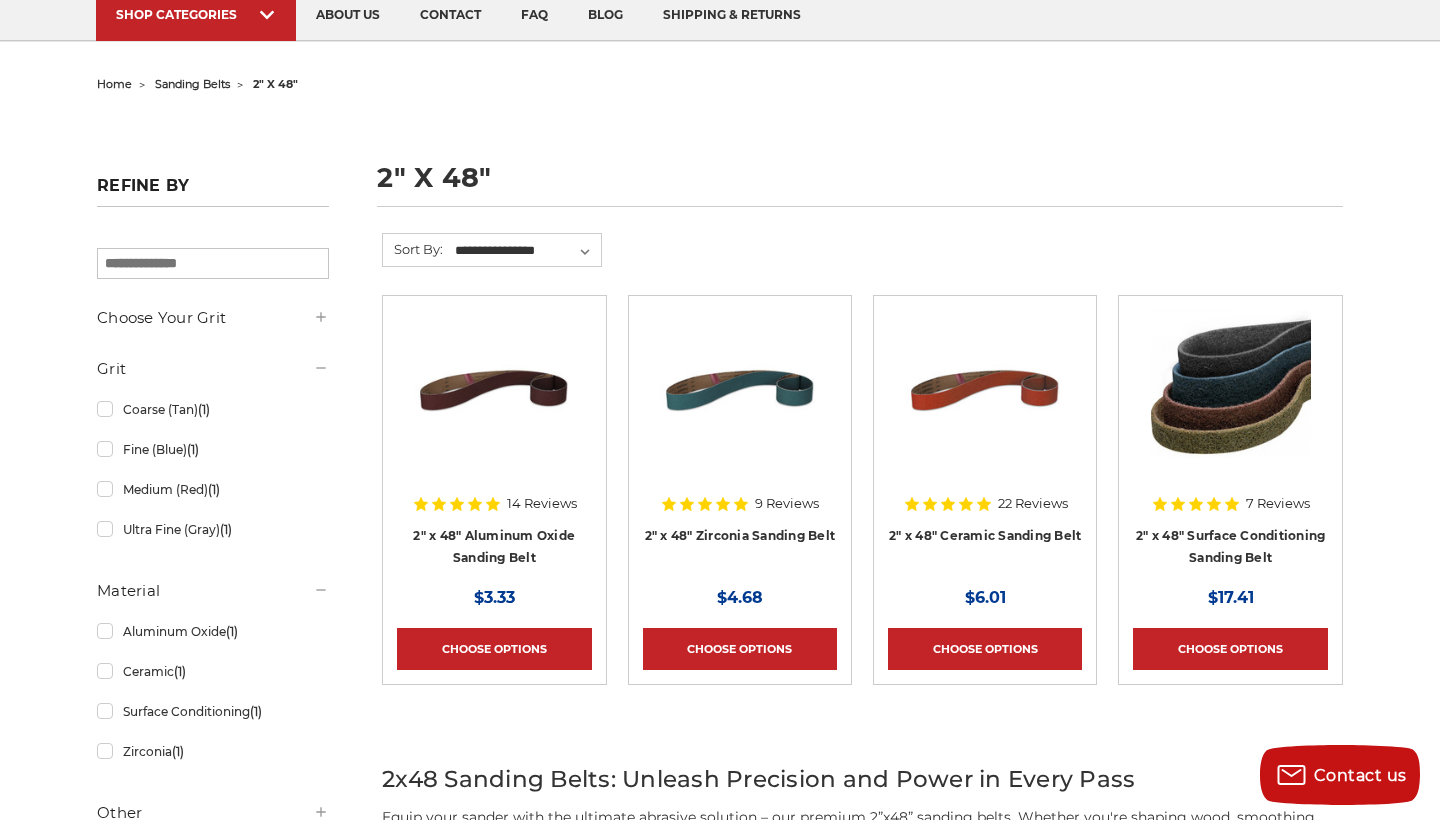click 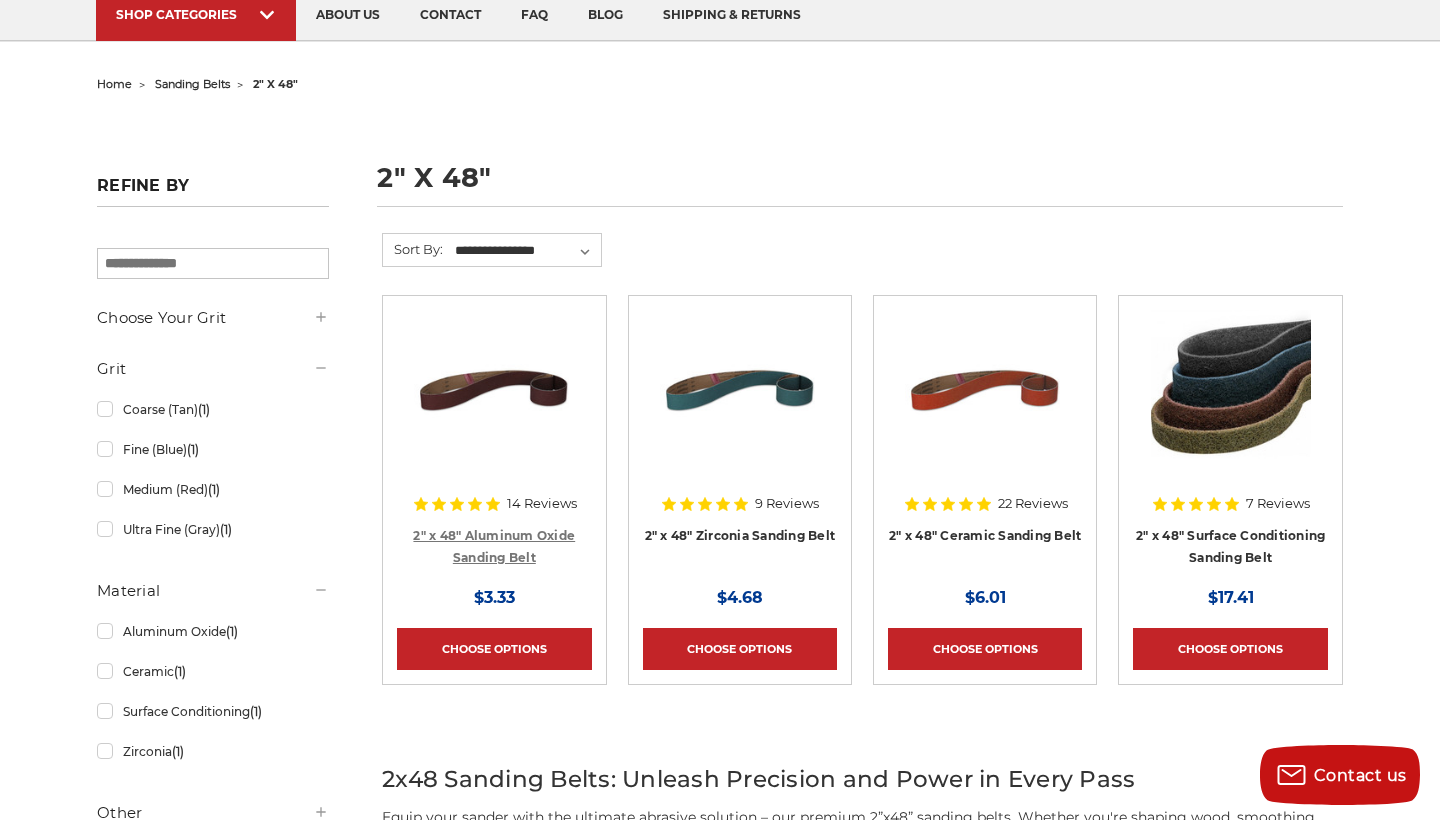 click on "2" x 48" Aluminum Oxide Sanding Belt" at bounding box center (494, 547) 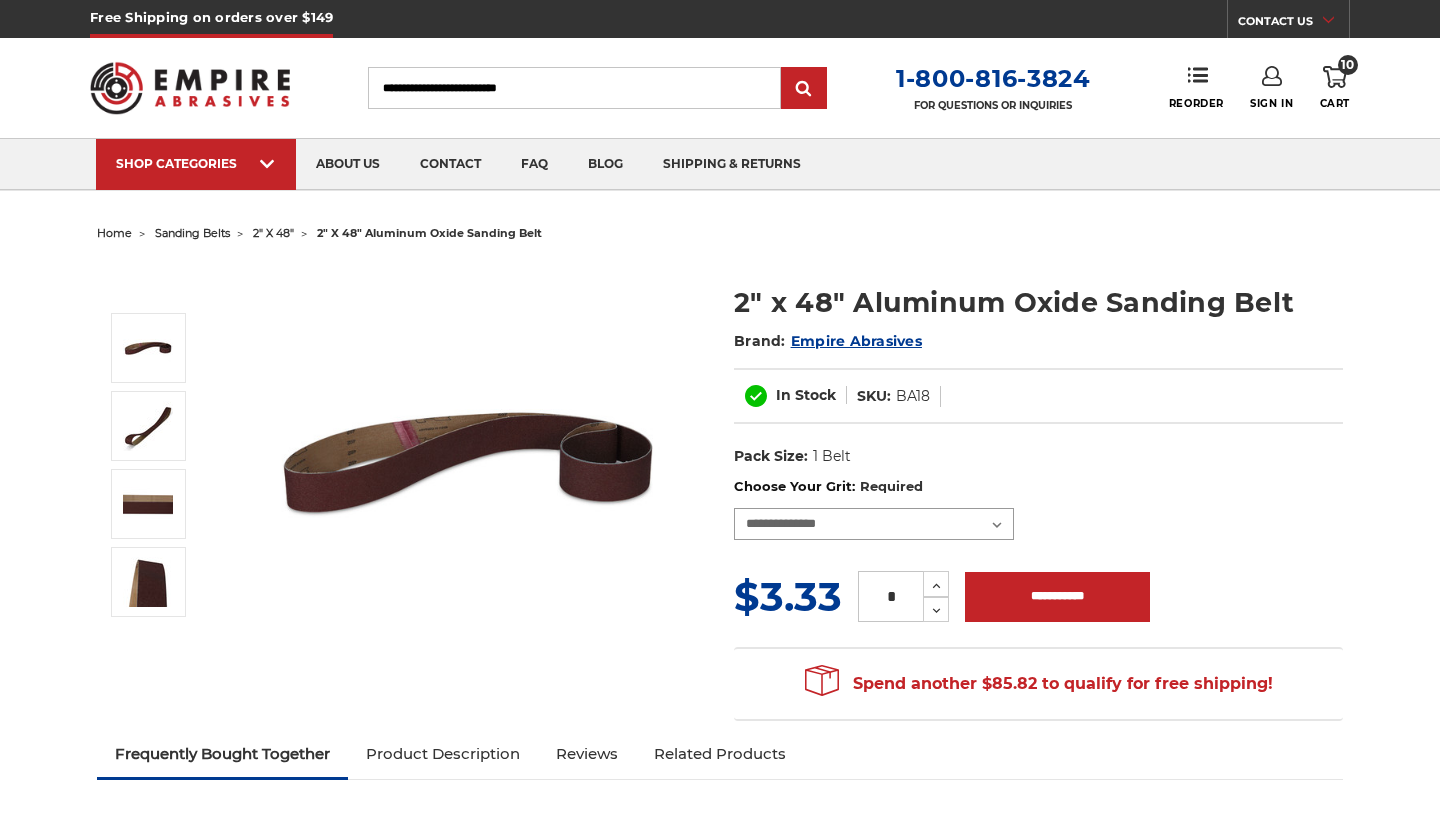click on "**********" at bounding box center (874, 524) 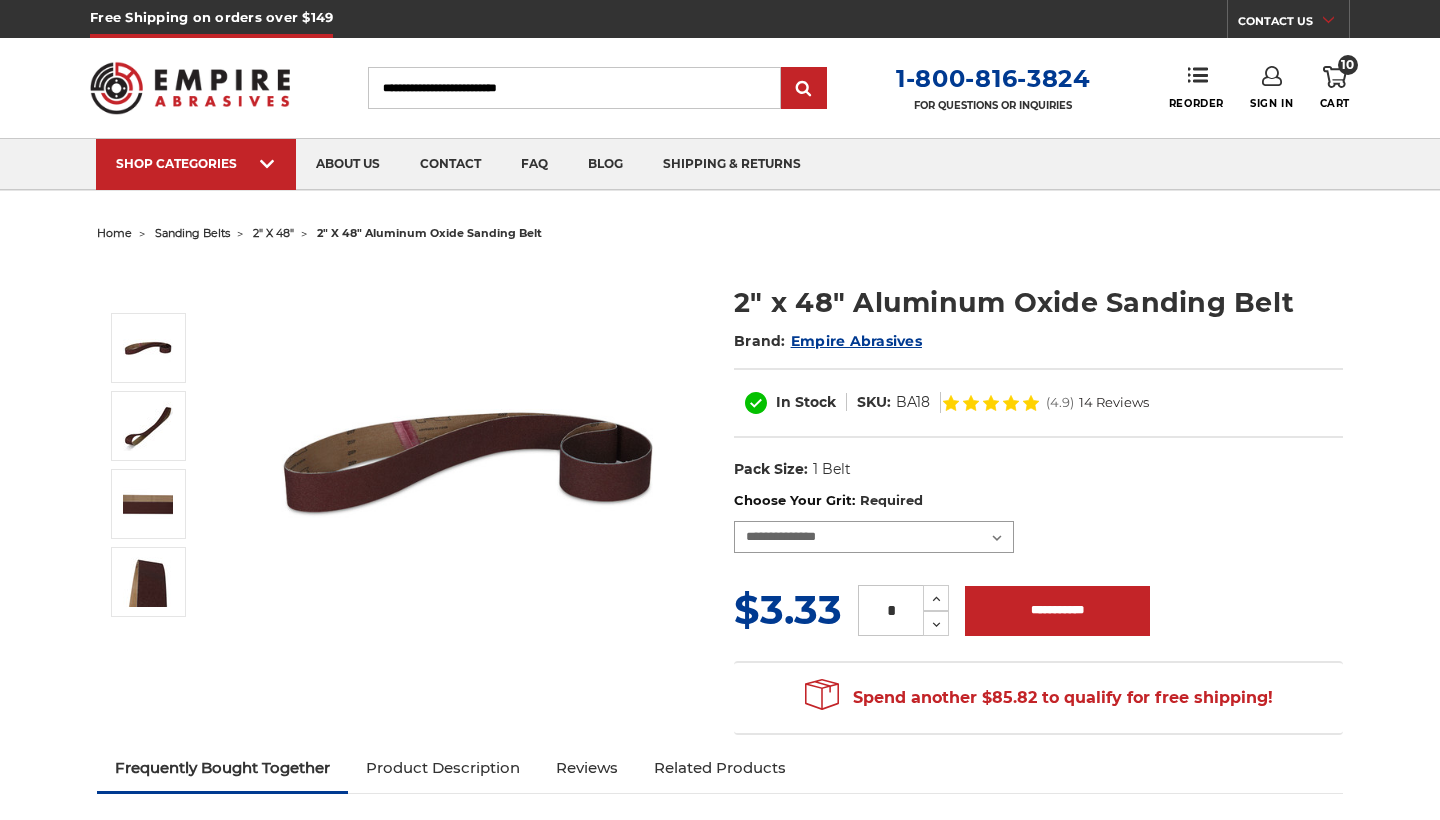 scroll, scrollTop: 0, scrollLeft: 0, axis: both 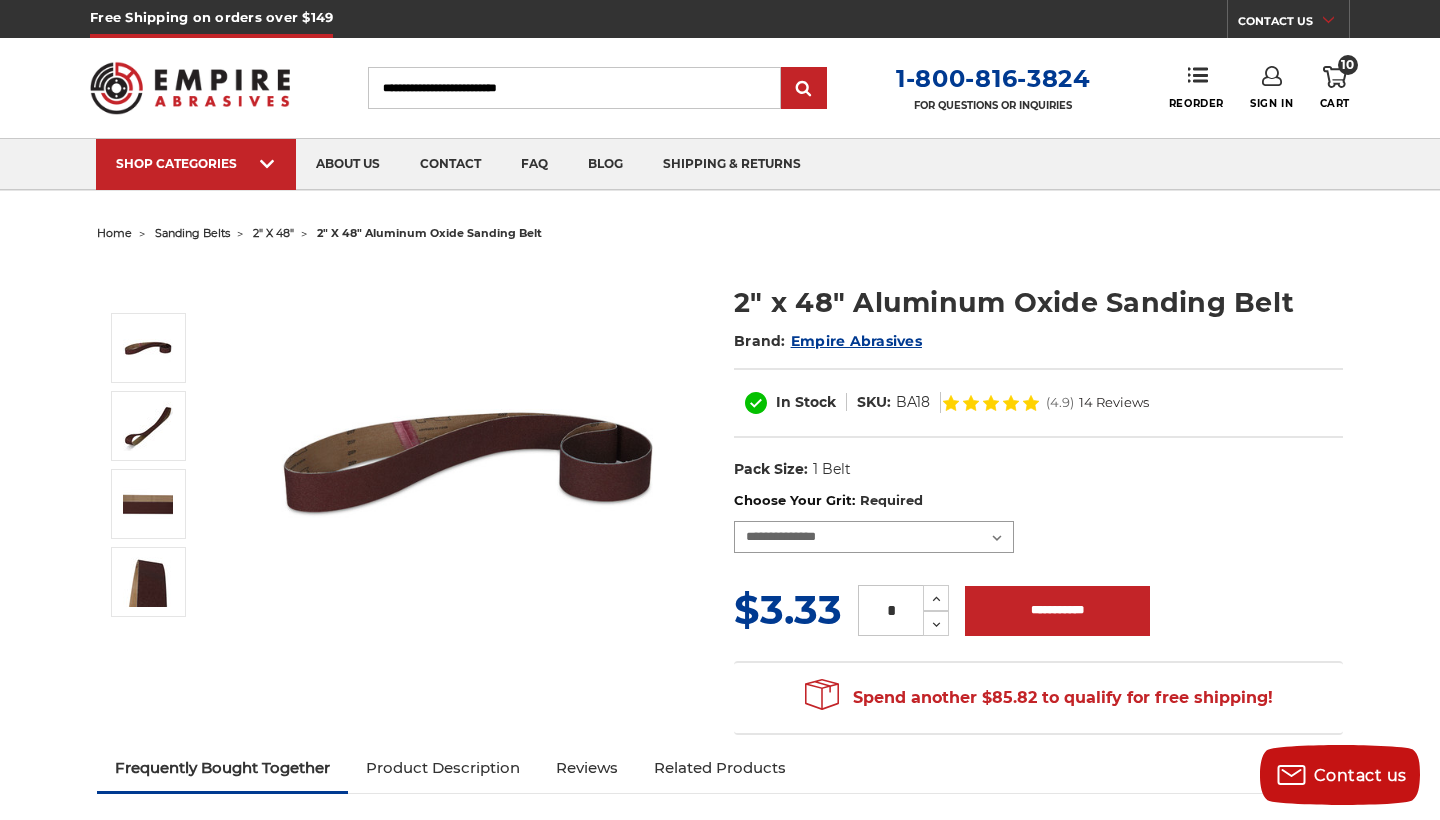 select on "****" 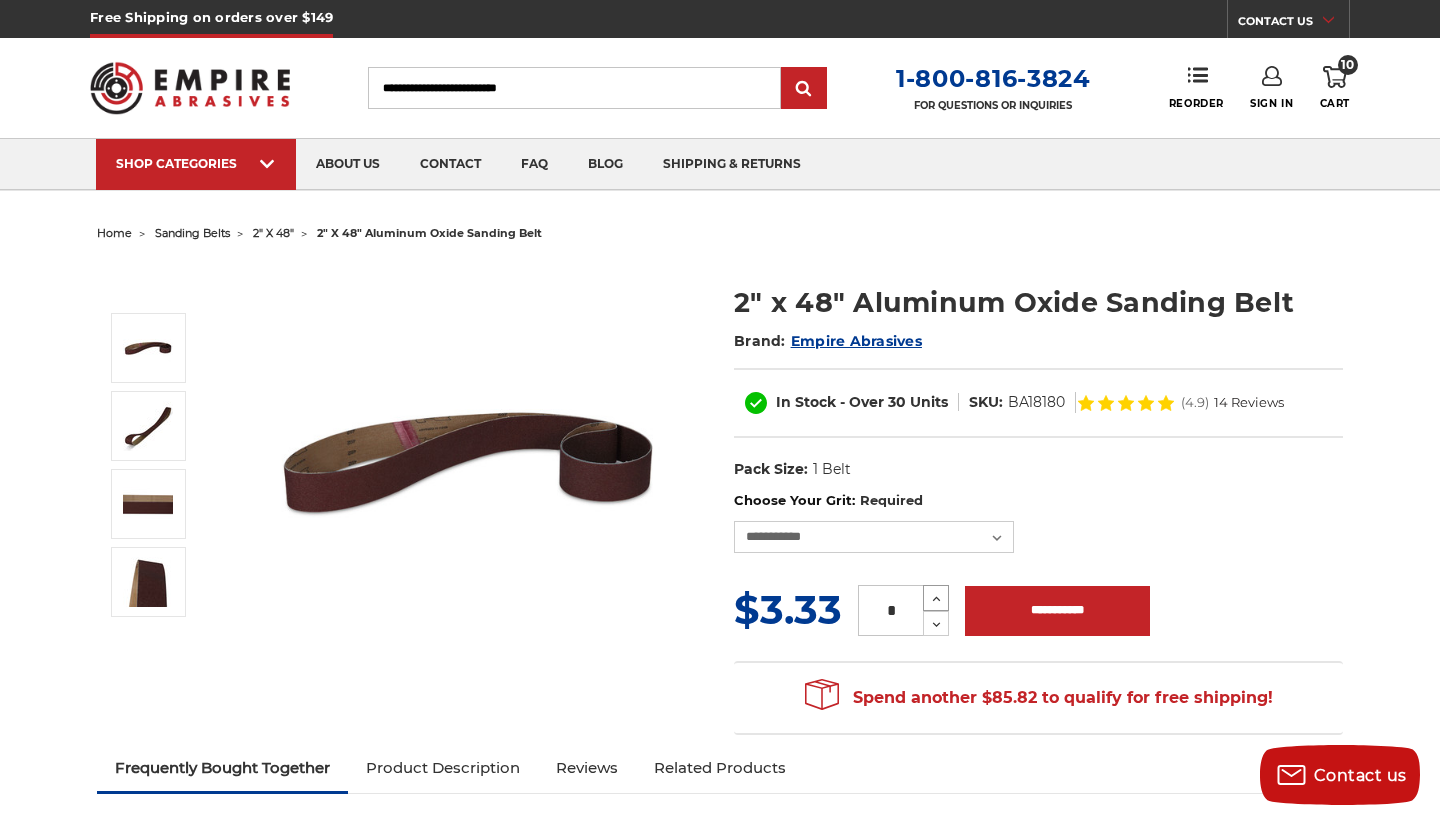 click 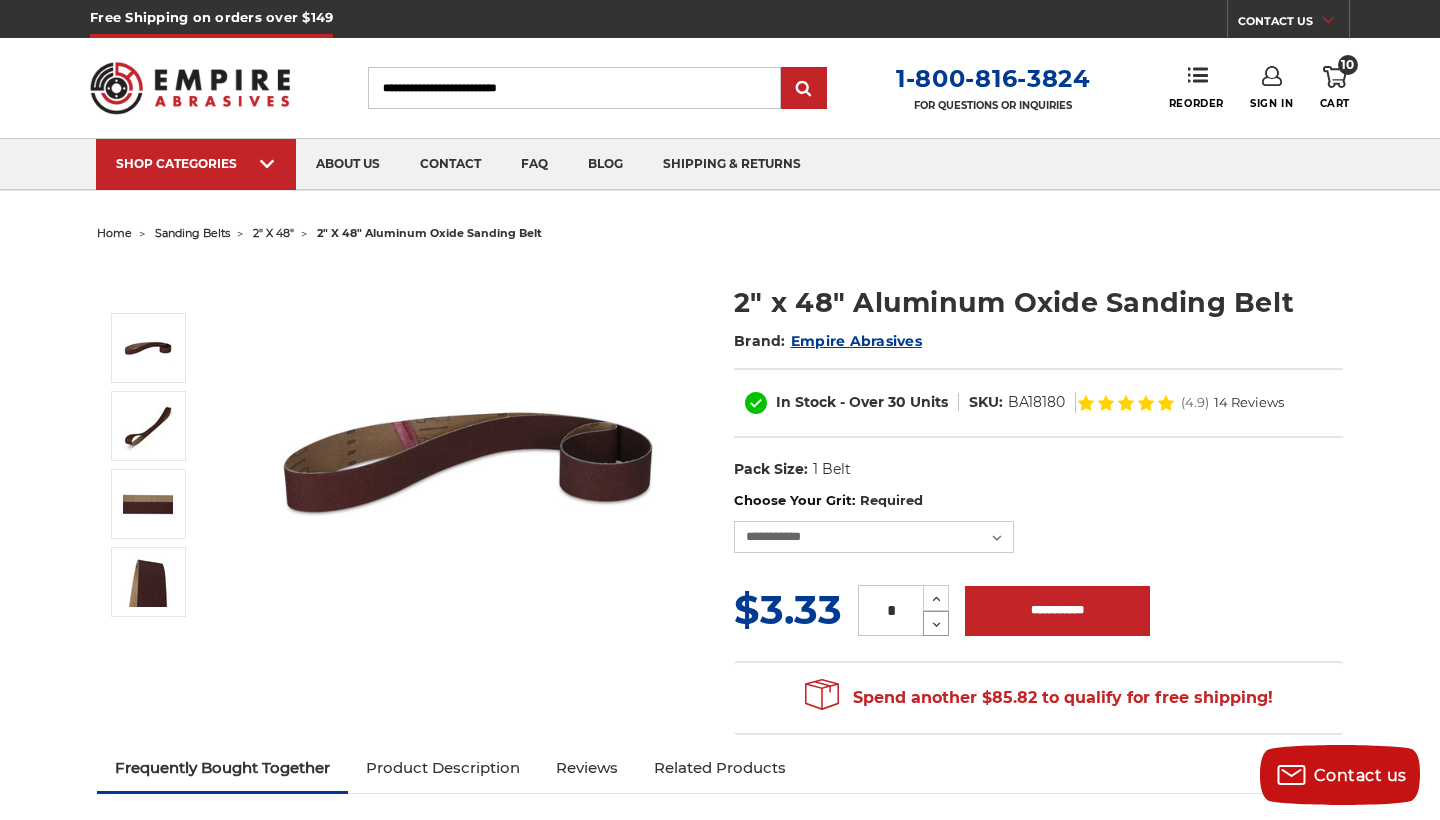 click 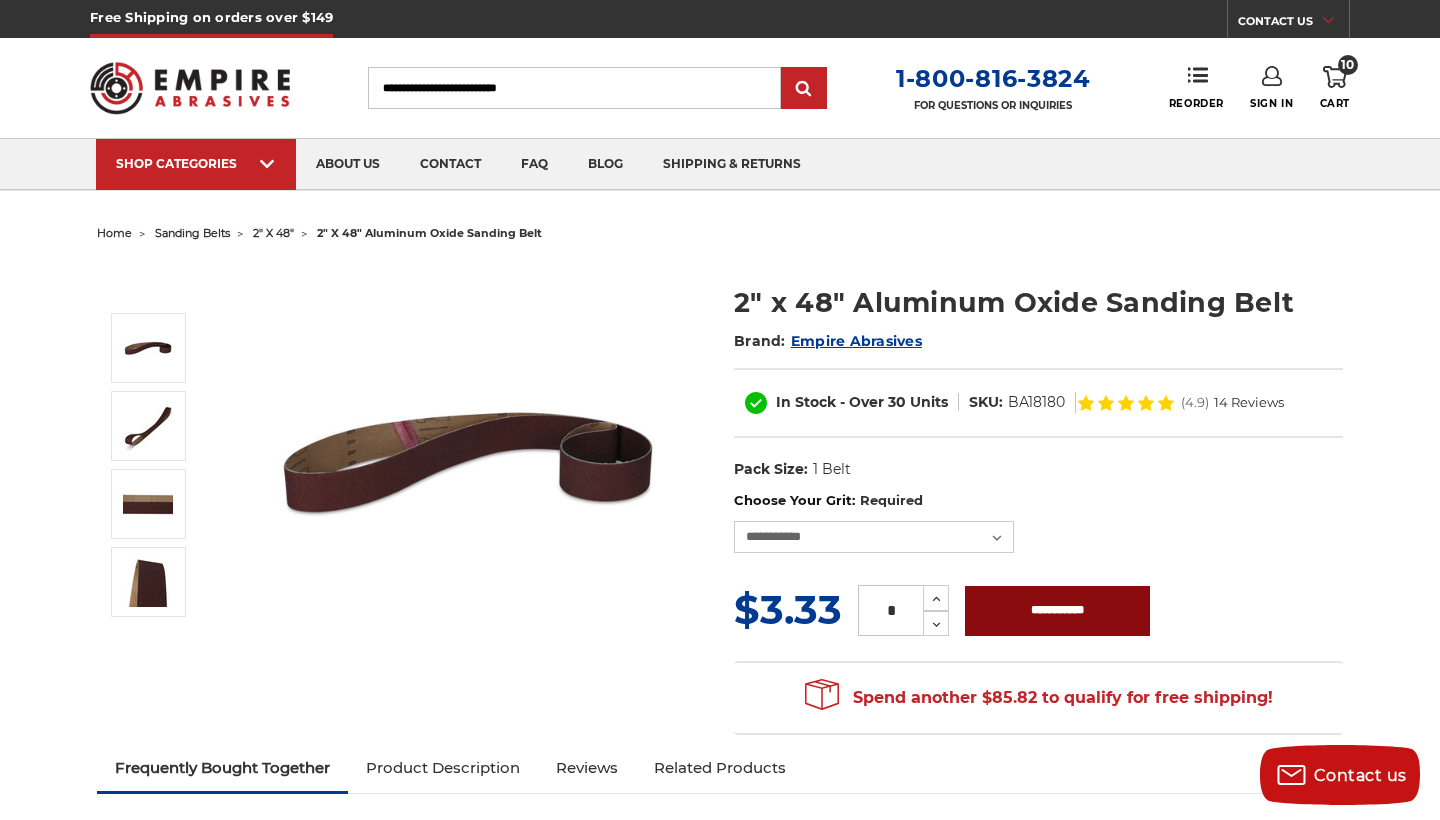 click on "**********" at bounding box center (1057, 611) 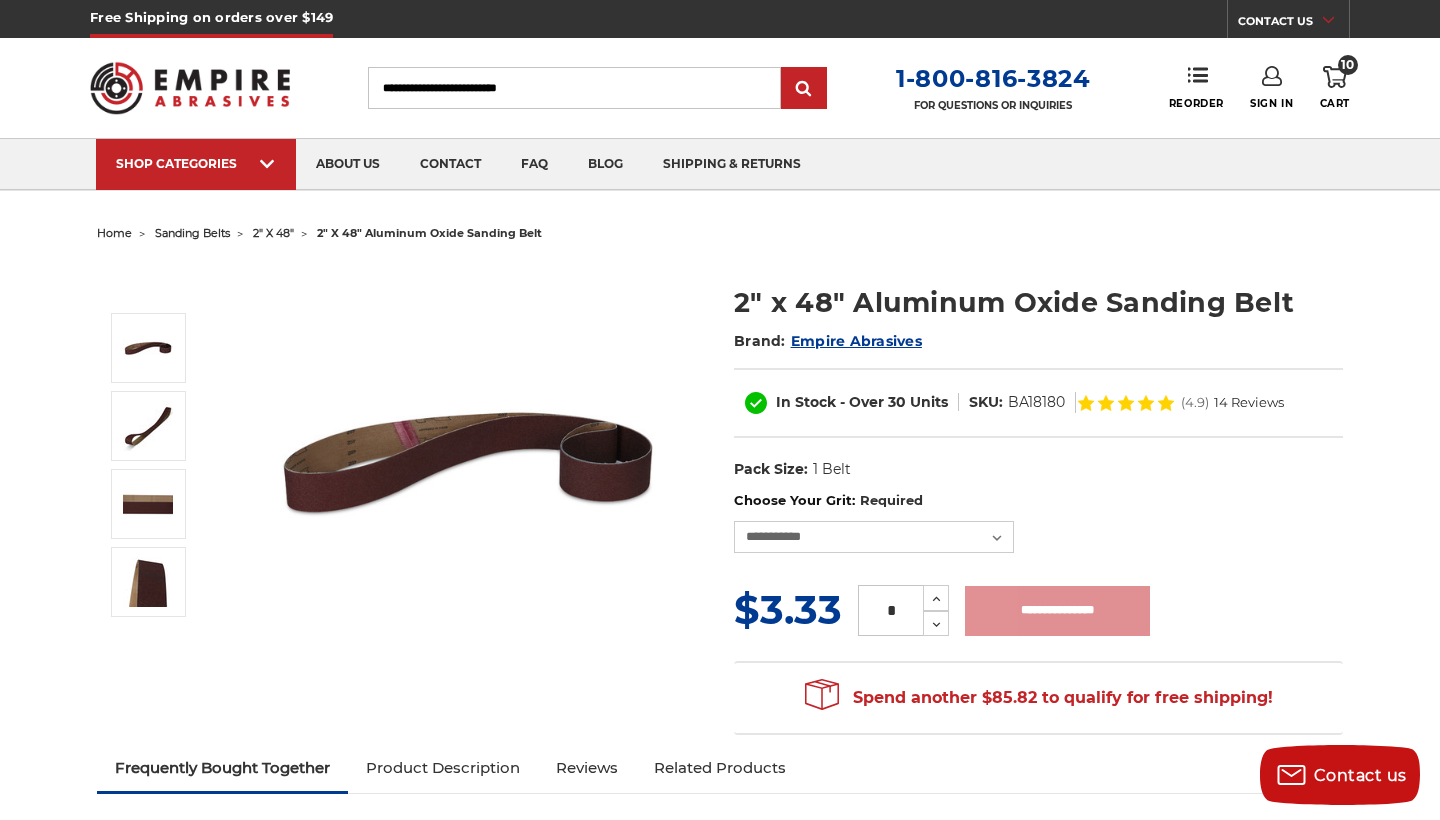 type on "**********" 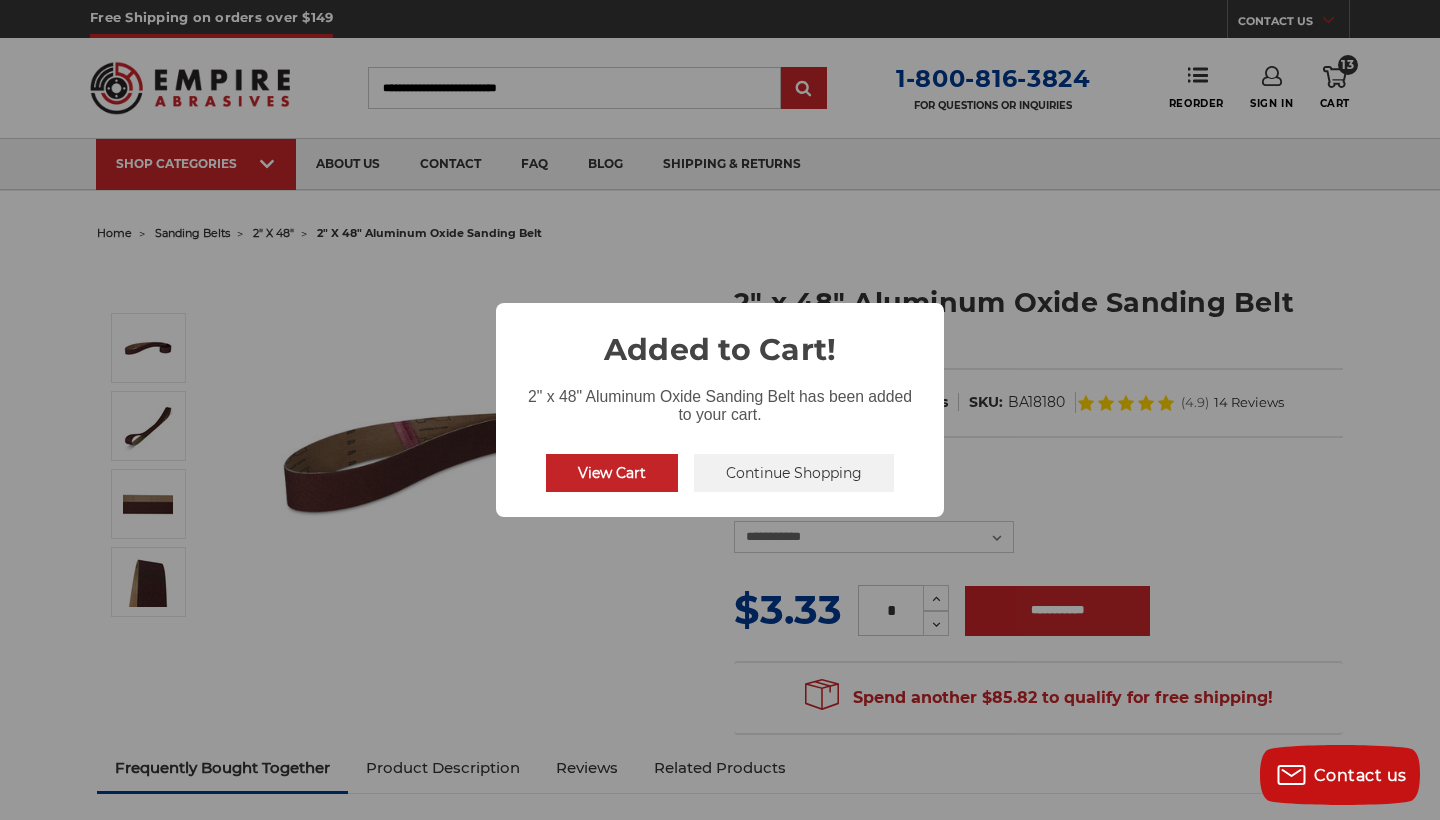 click on "Continue Shopping" at bounding box center (794, 473) 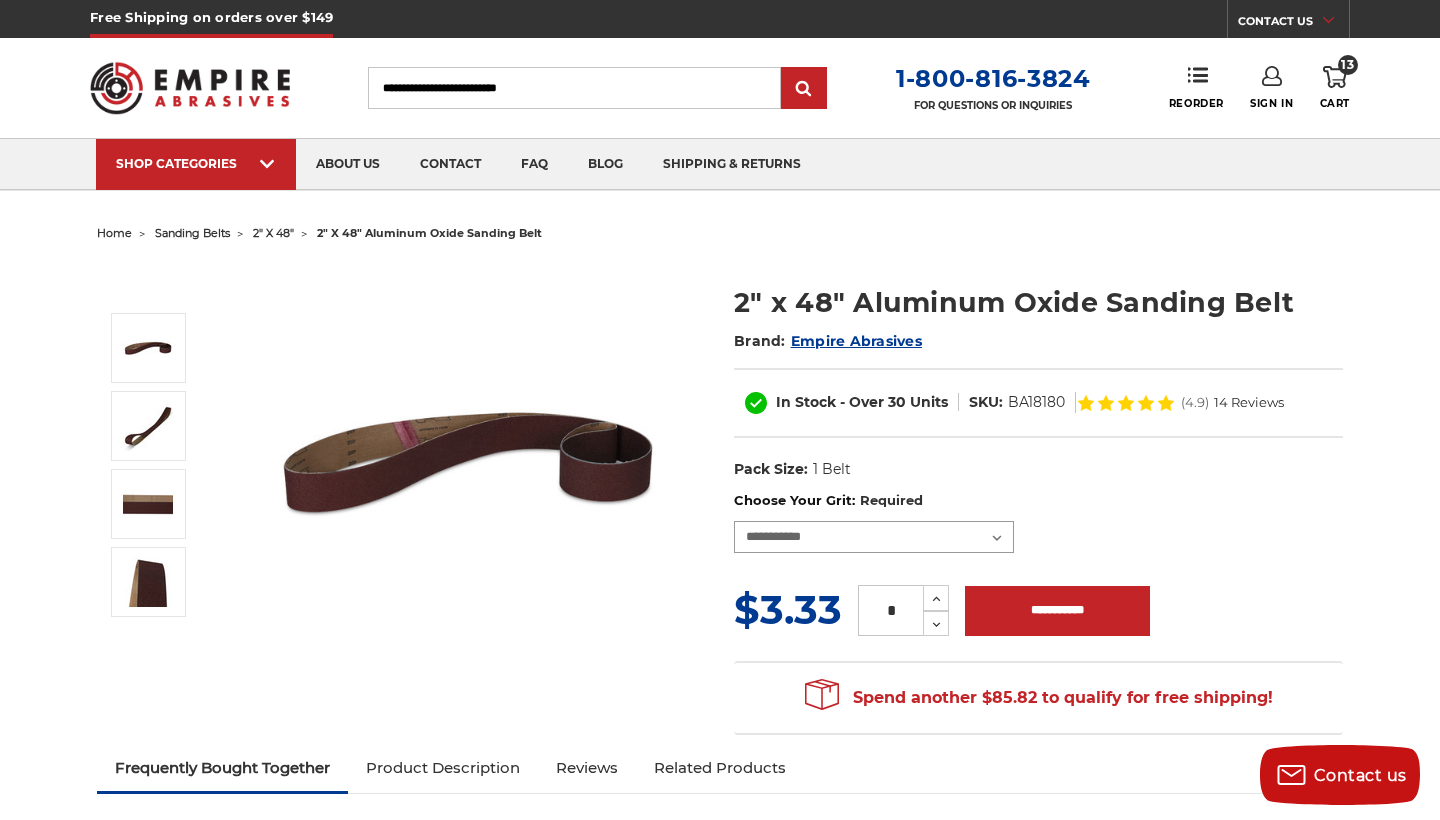 select on "****" 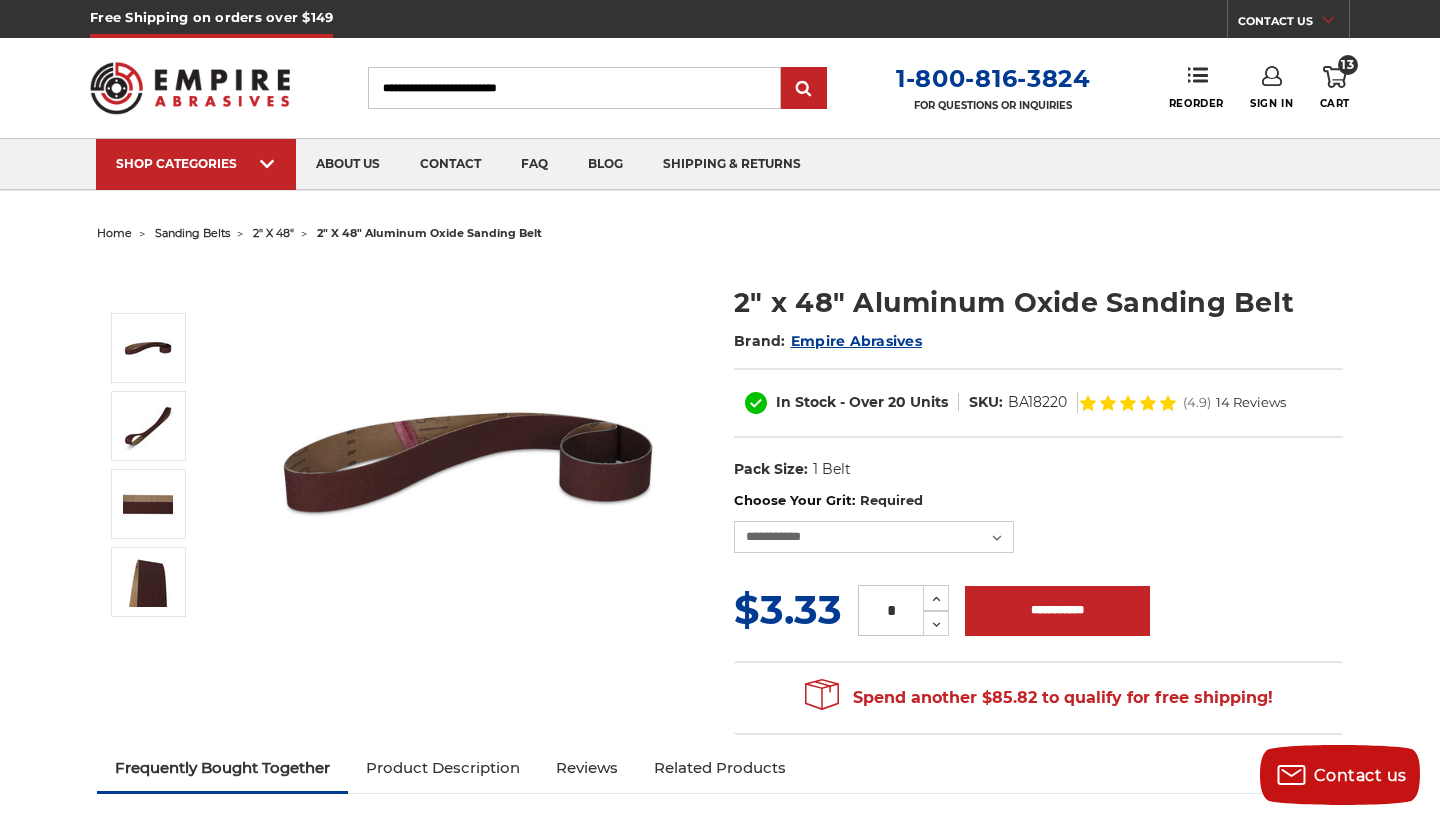 drag, startPoint x: 940, startPoint y: 599, endPoint x: 952, endPoint y: 570, distance: 31.38471 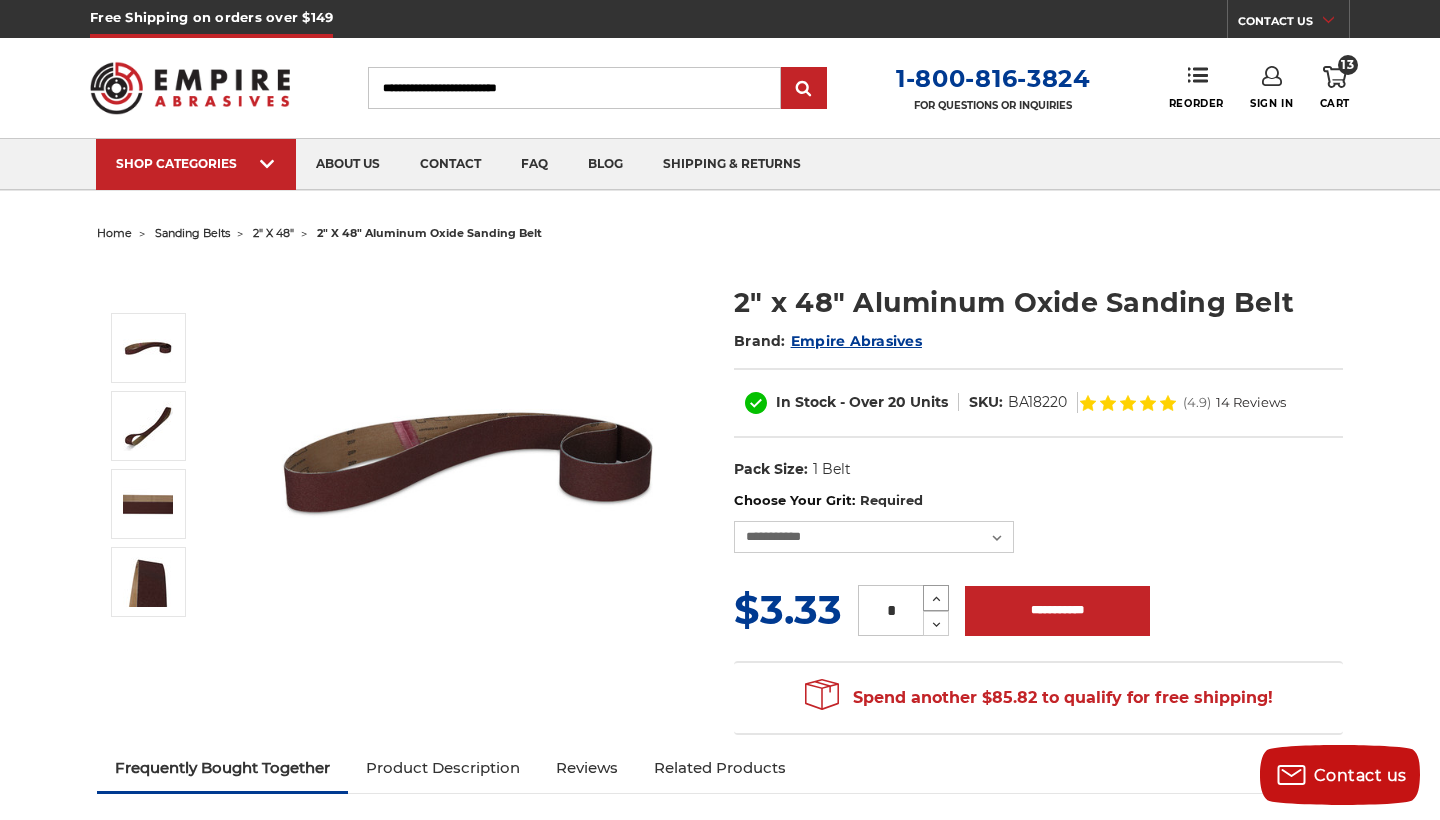 click on "Increase Quantity:" at bounding box center [936, 598] 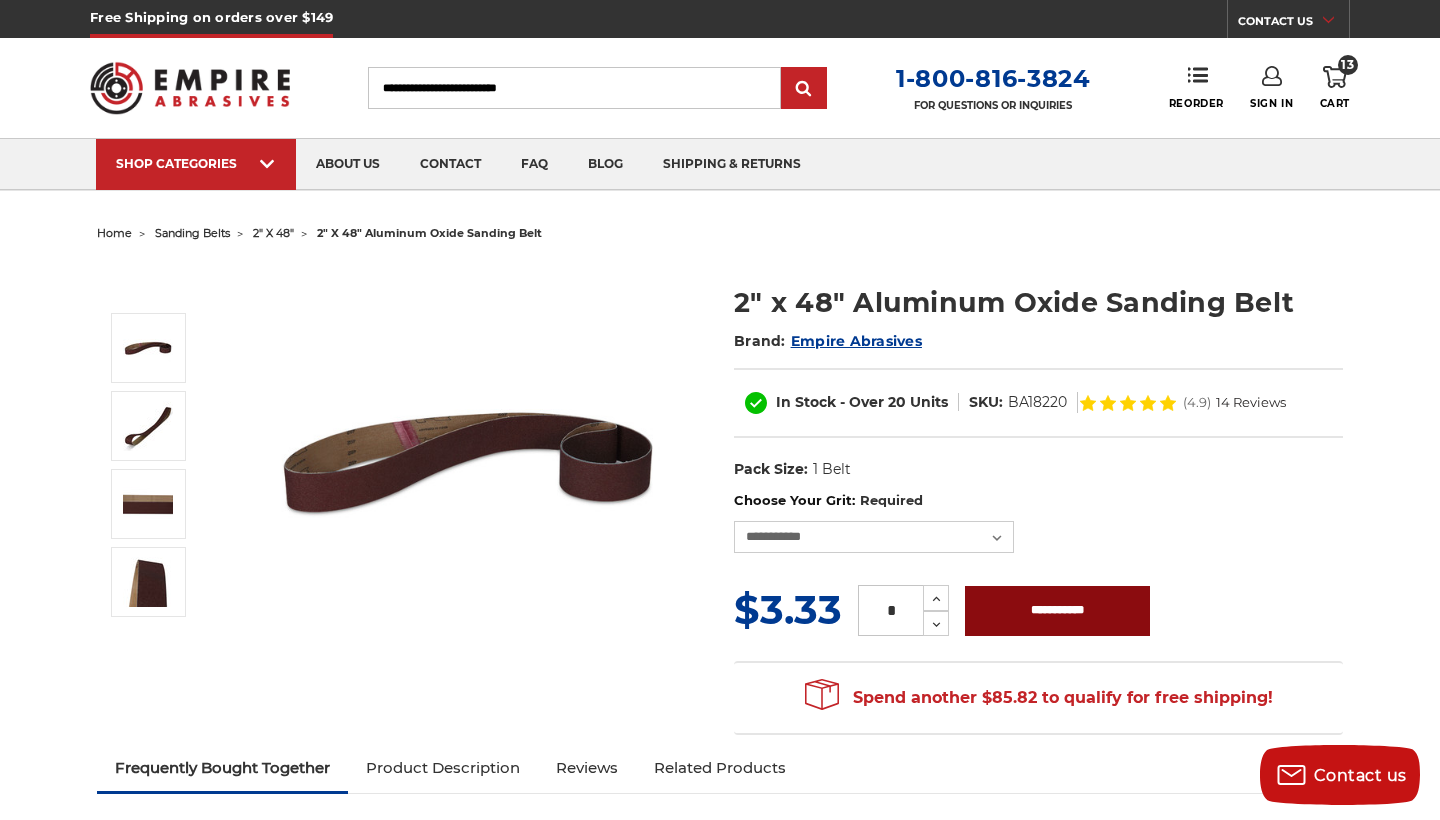 click on "**********" at bounding box center (1057, 611) 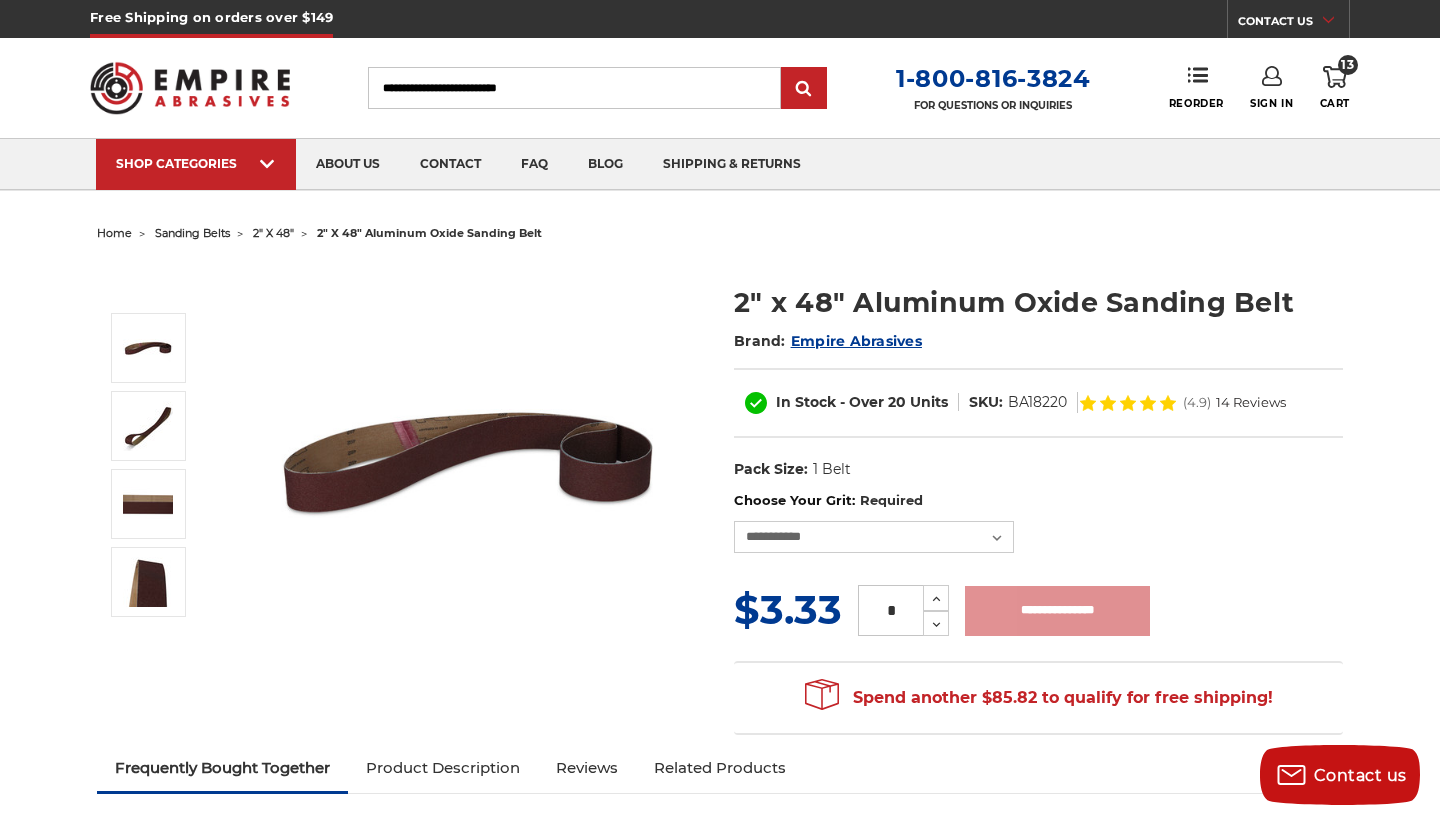 type on "**********" 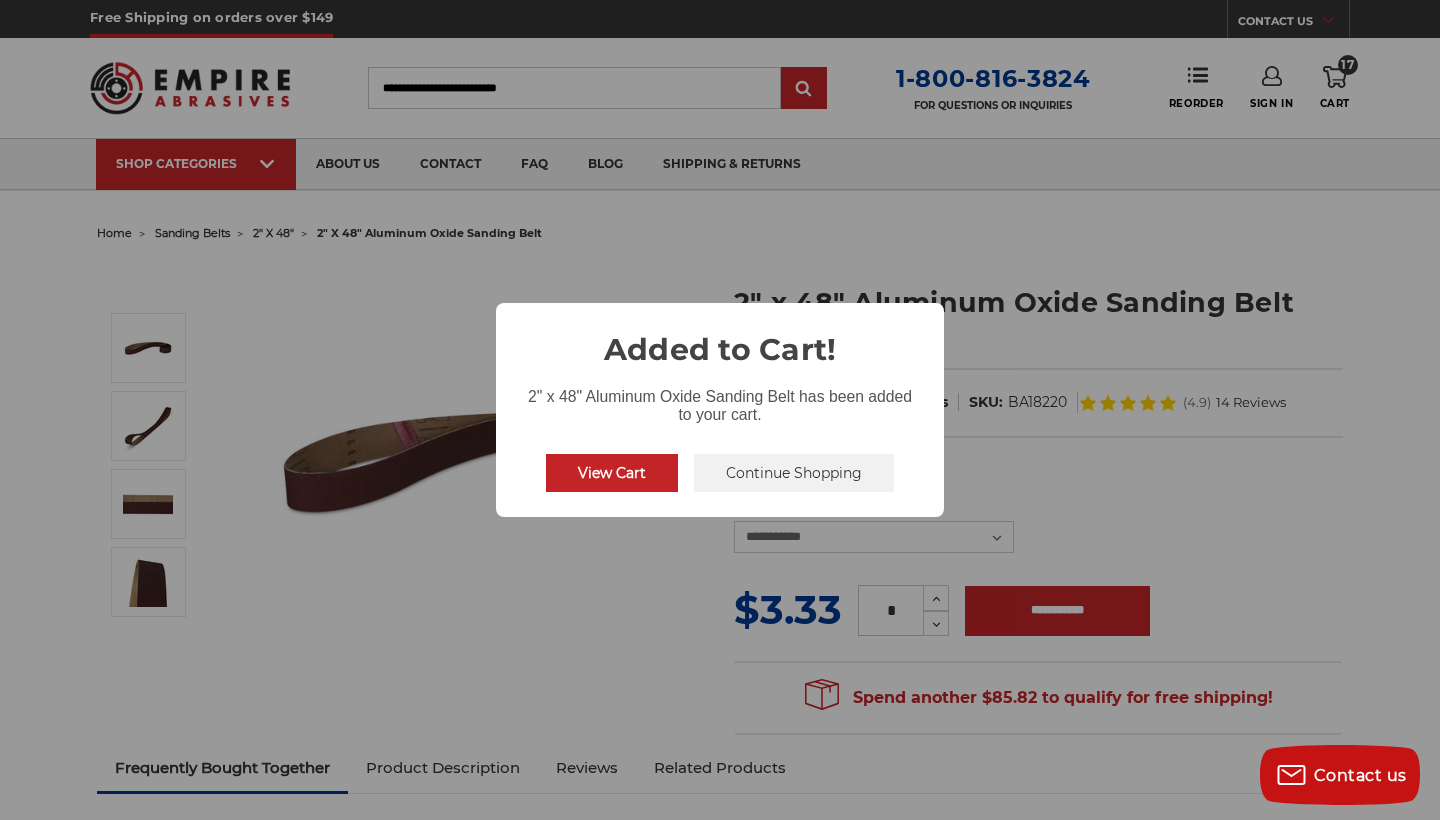 click on "Continue Shopping" at bounding box center [794, 473] 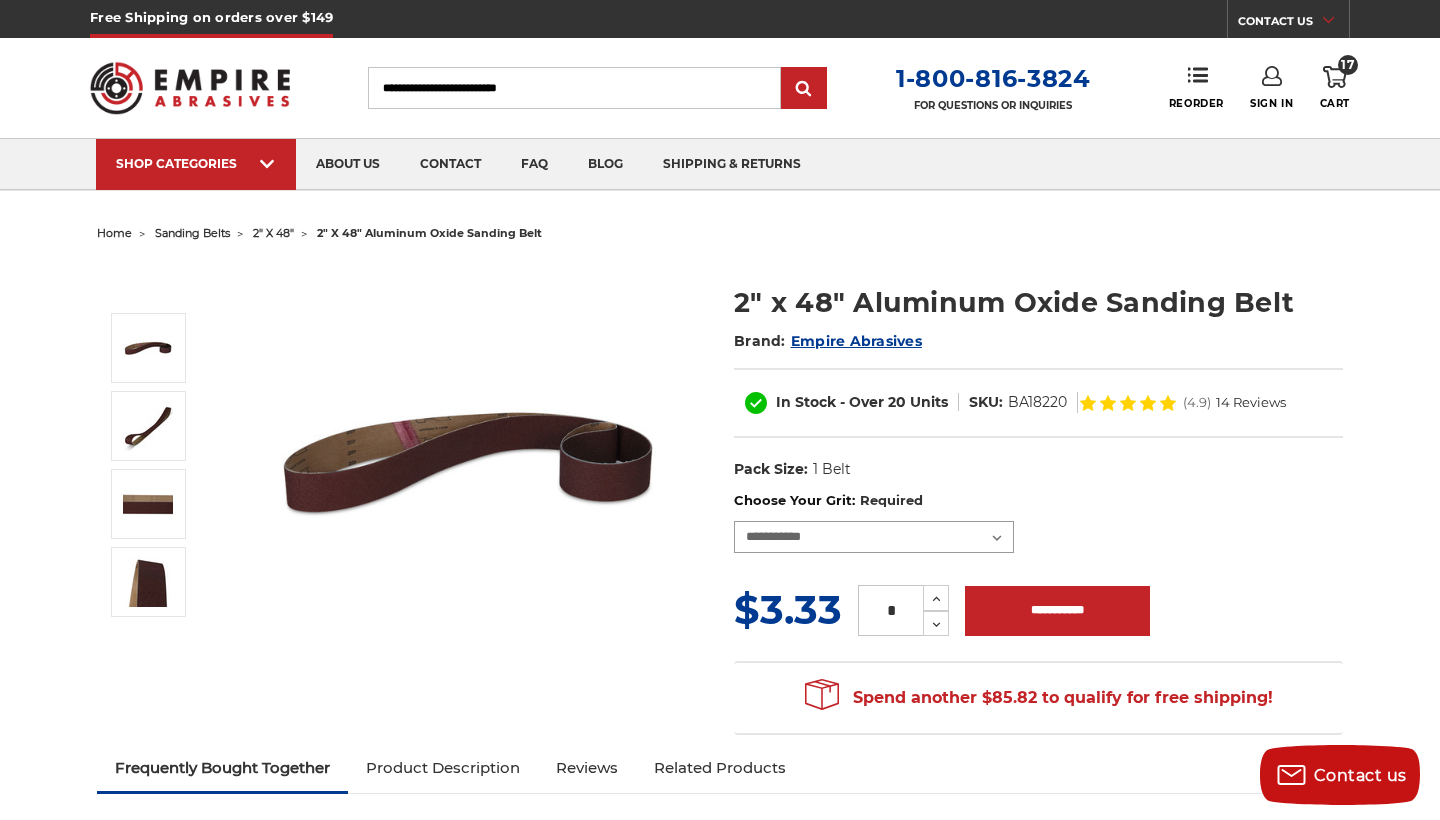 select on "****" 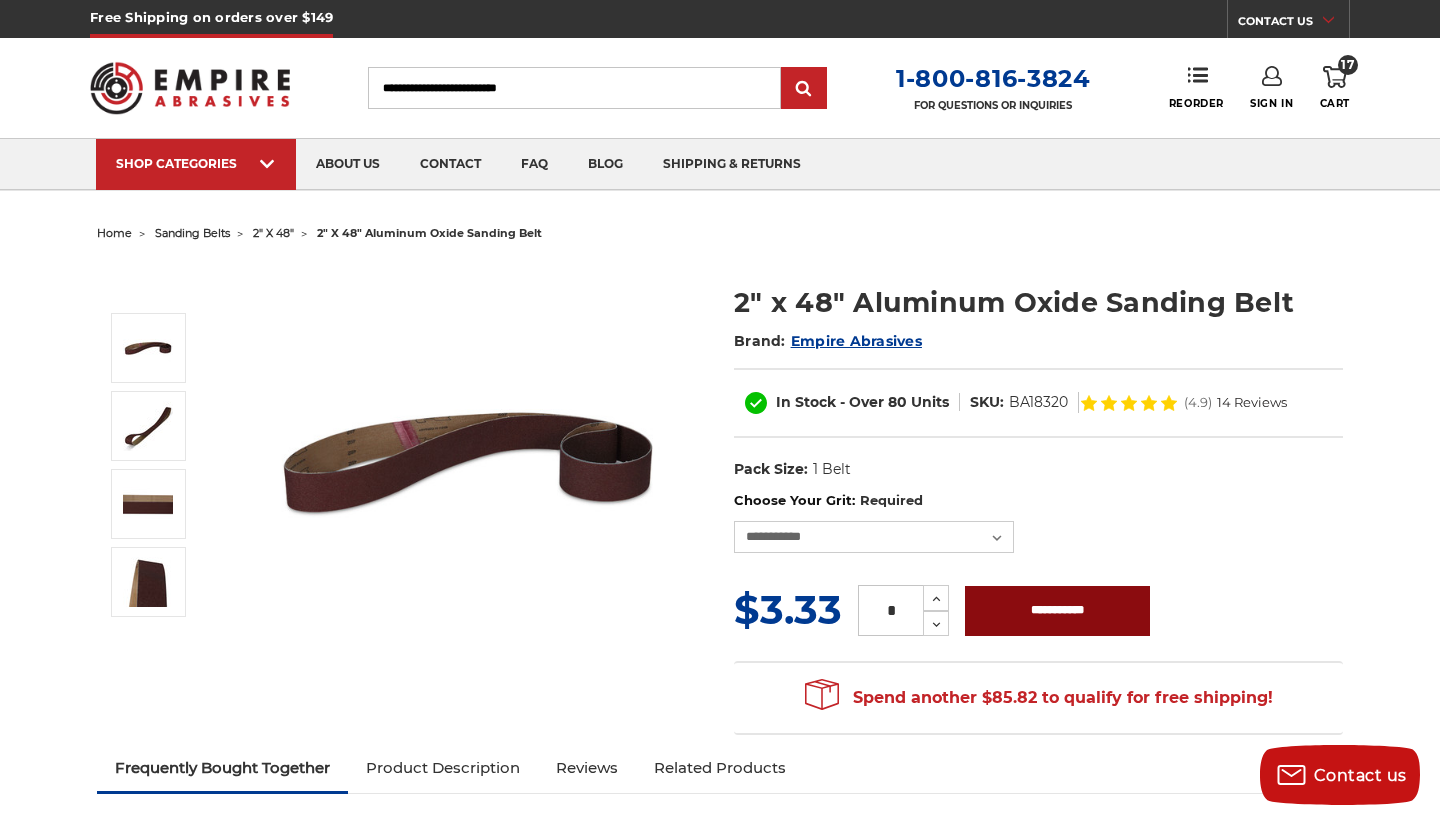 click on "**********" at bounding box center [1057, 611] 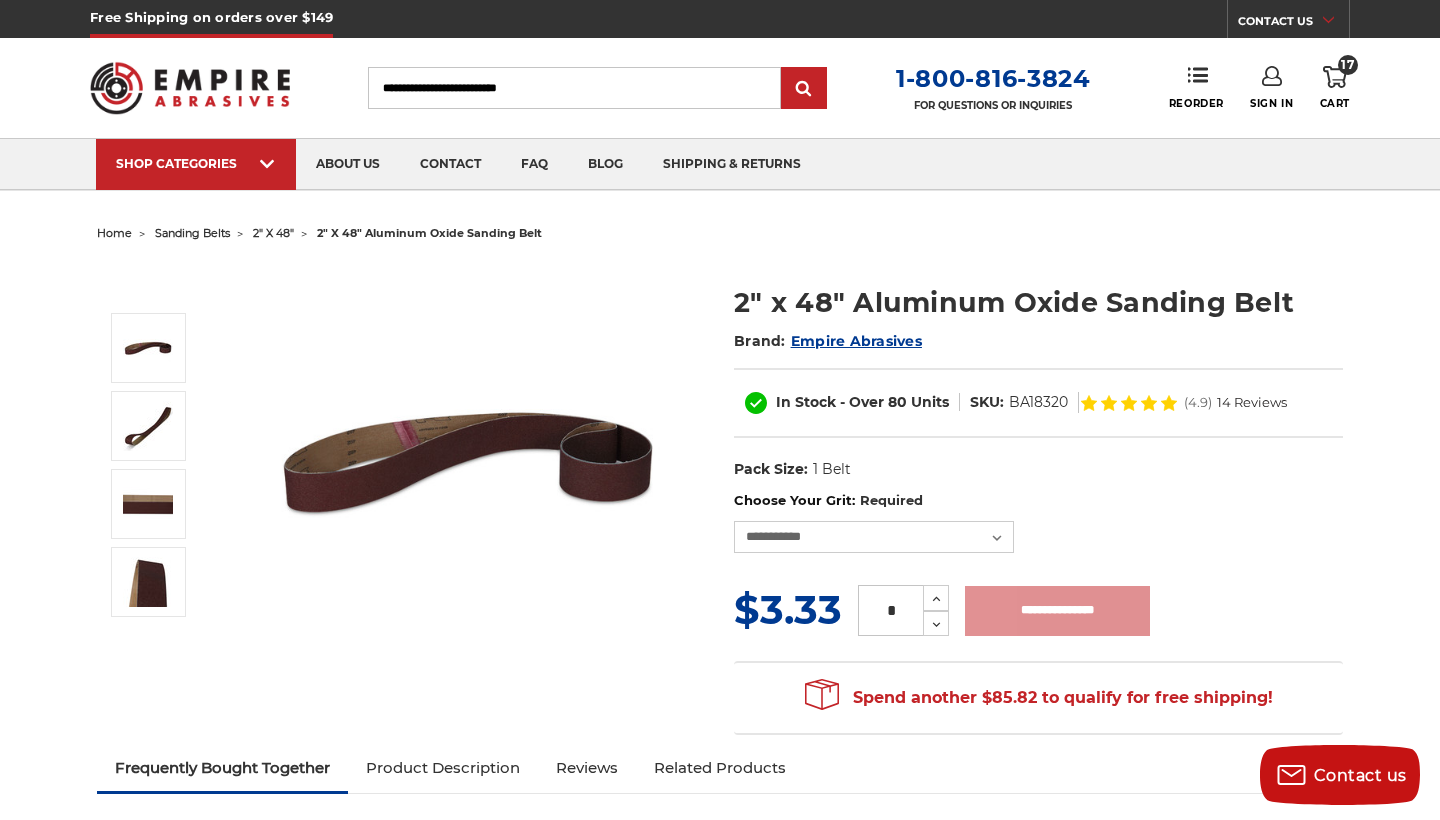 type on "**********" 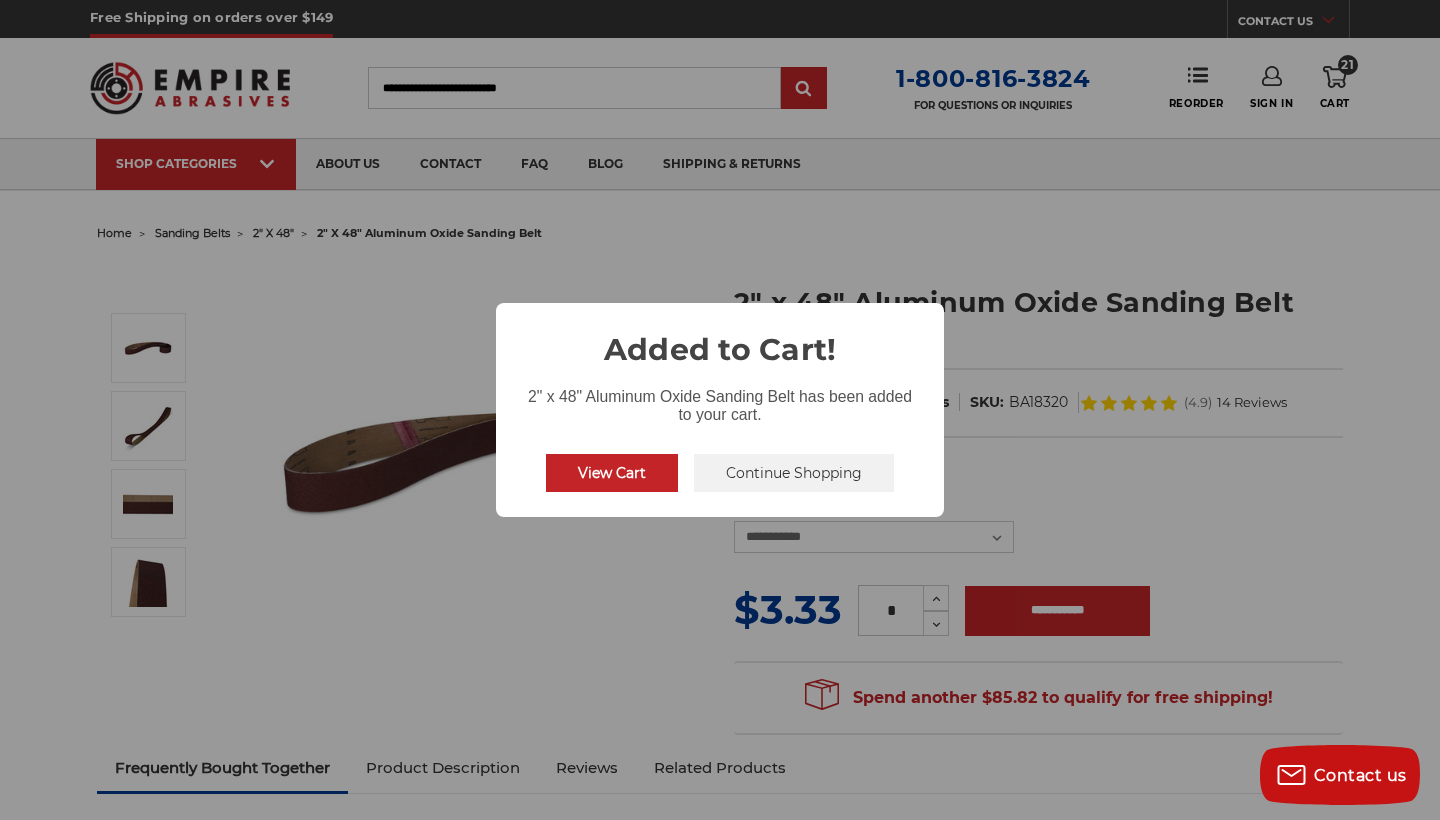 click on "View Cart" at bounding box center (612, 473) 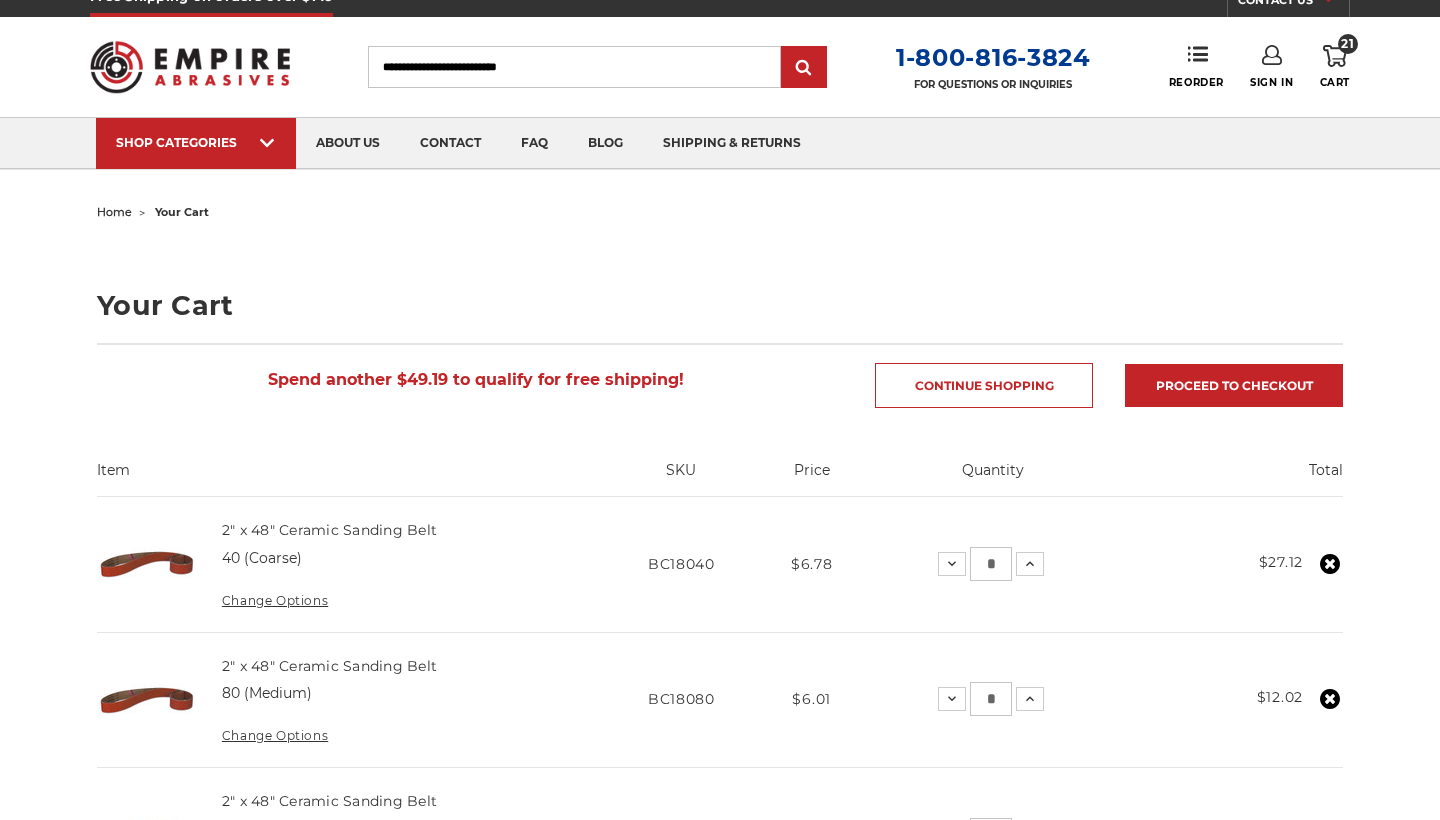 scroll, scrollTop: 22, scrollLeft: 1, axis: both 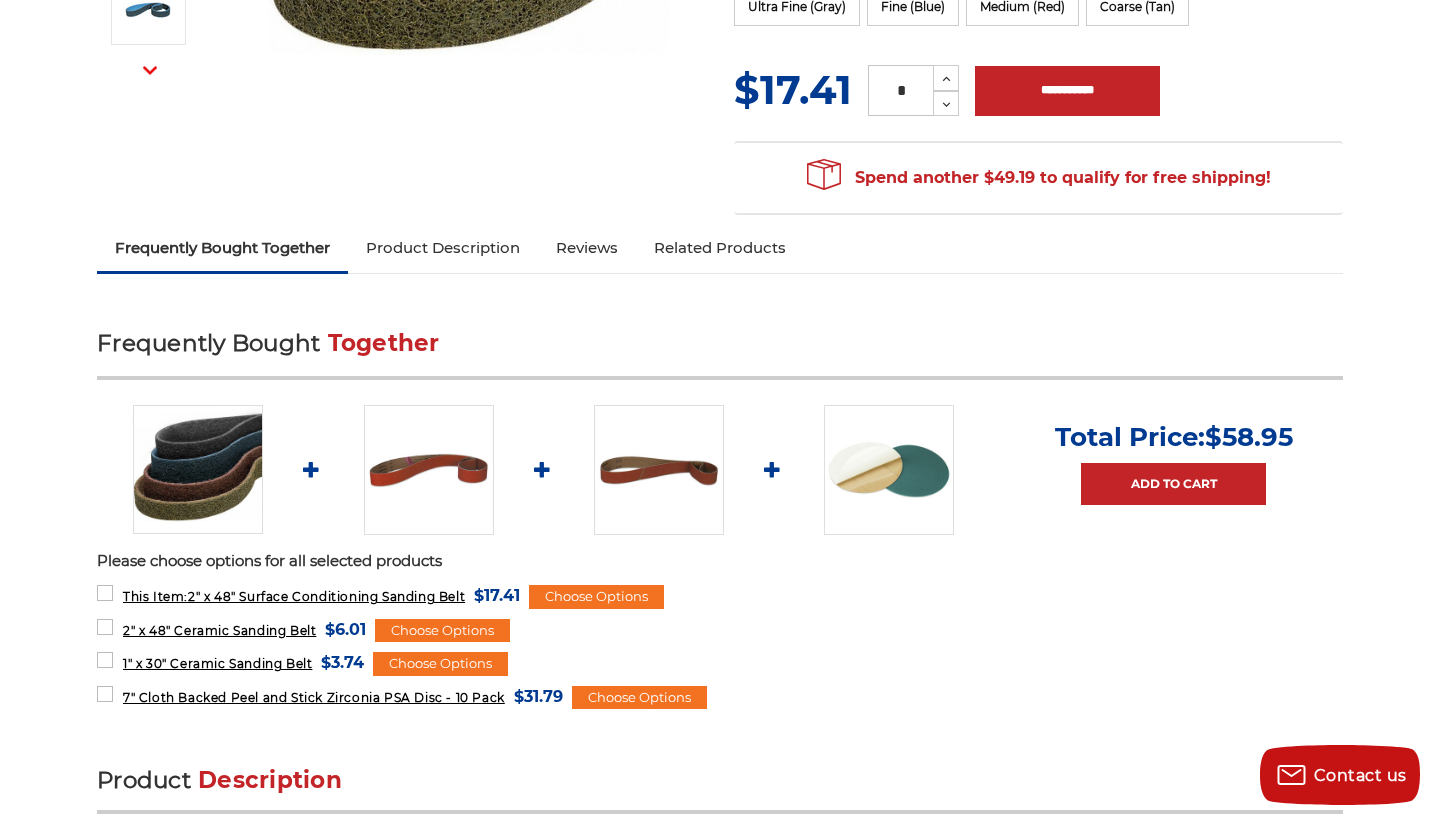 click on "home
sanding belts
2" x 48"
2" x 48" surface conditioning sanding belt
Previous
Next" at bounding box center [720, 2452] 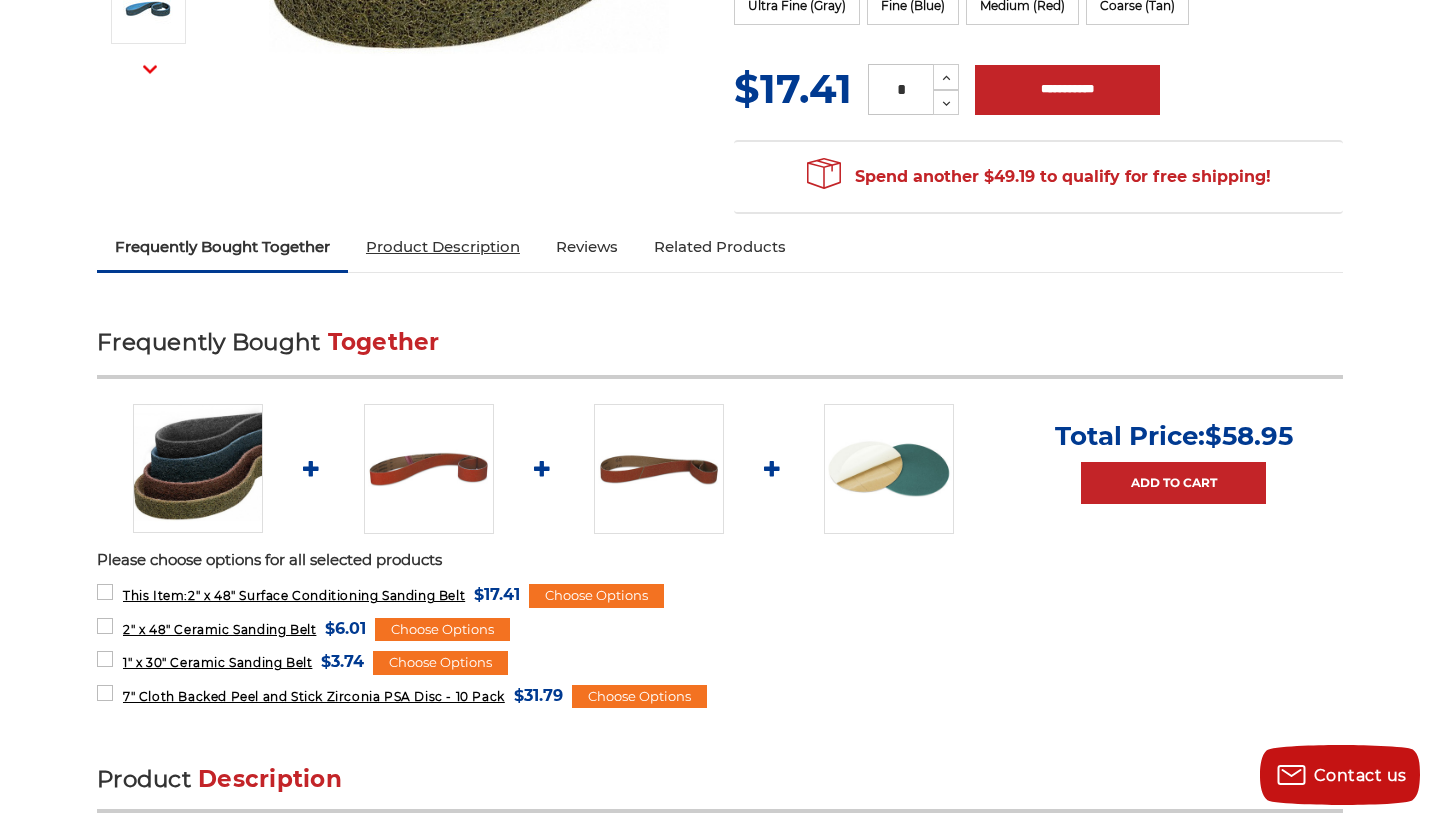 click on "Product Description" at bounding box center (443, 247) 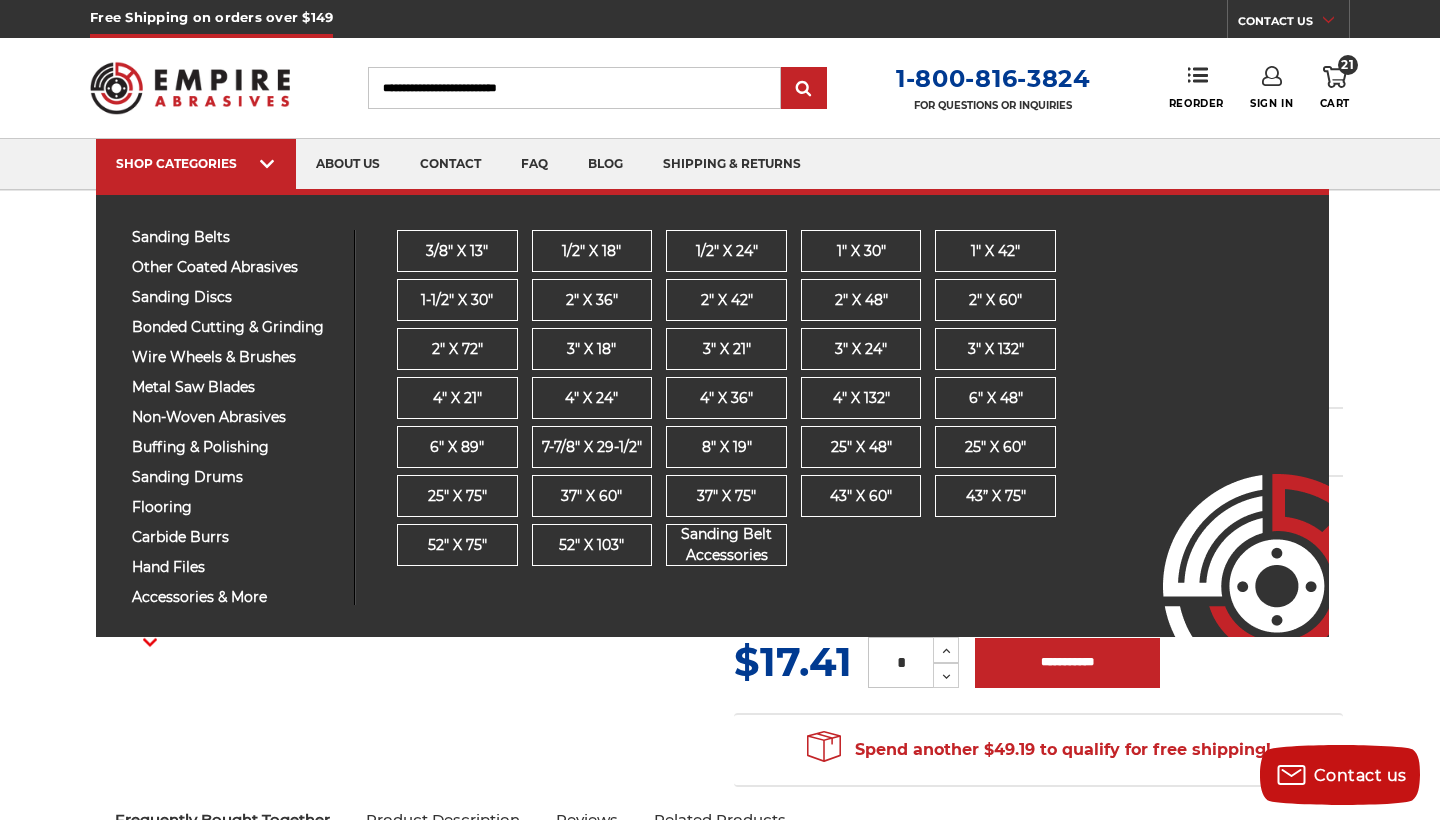 scroll, scrollTop: 0, scrollLeft: 0, axis: both 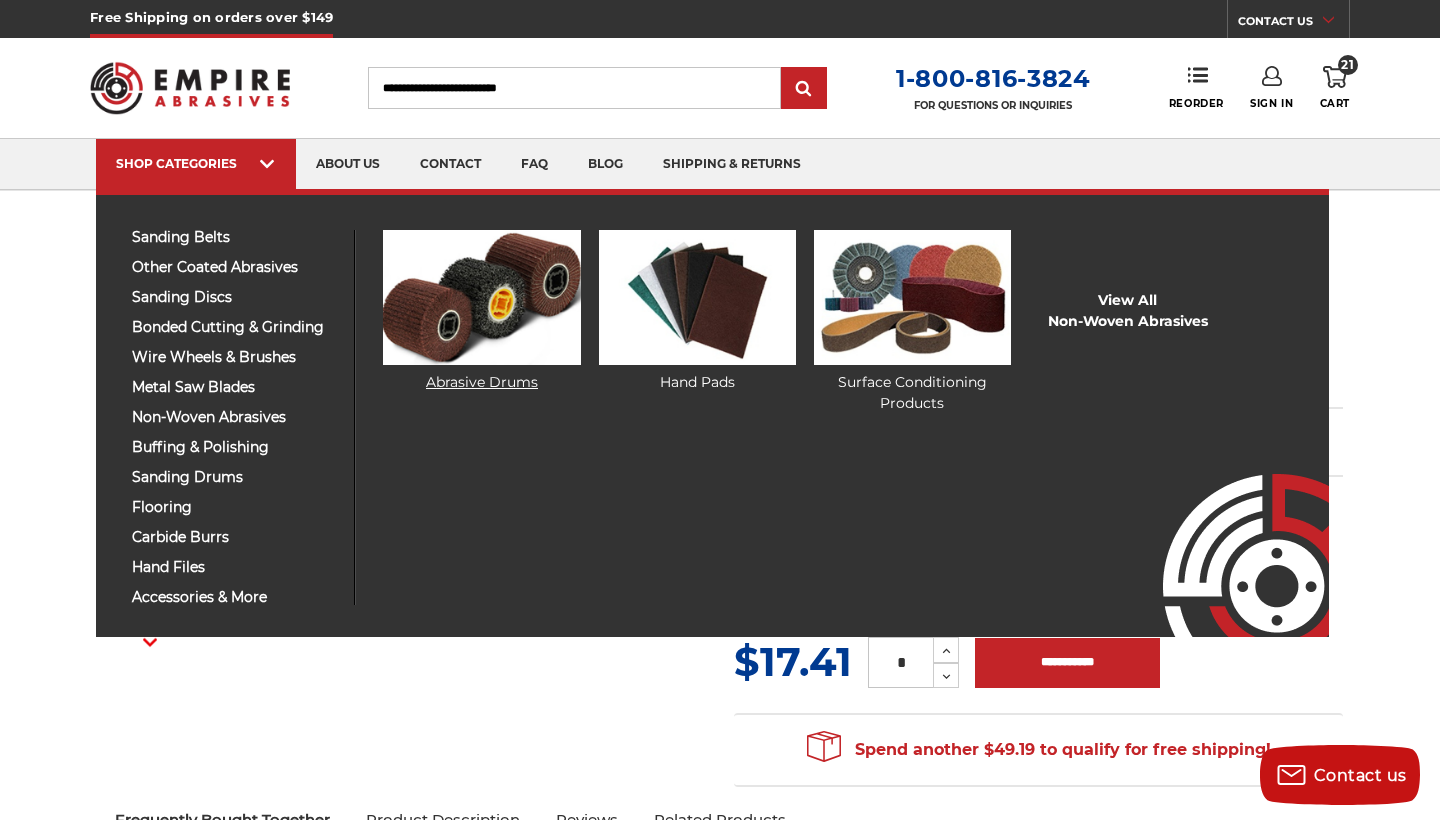 click at bounding box center (481, 297) 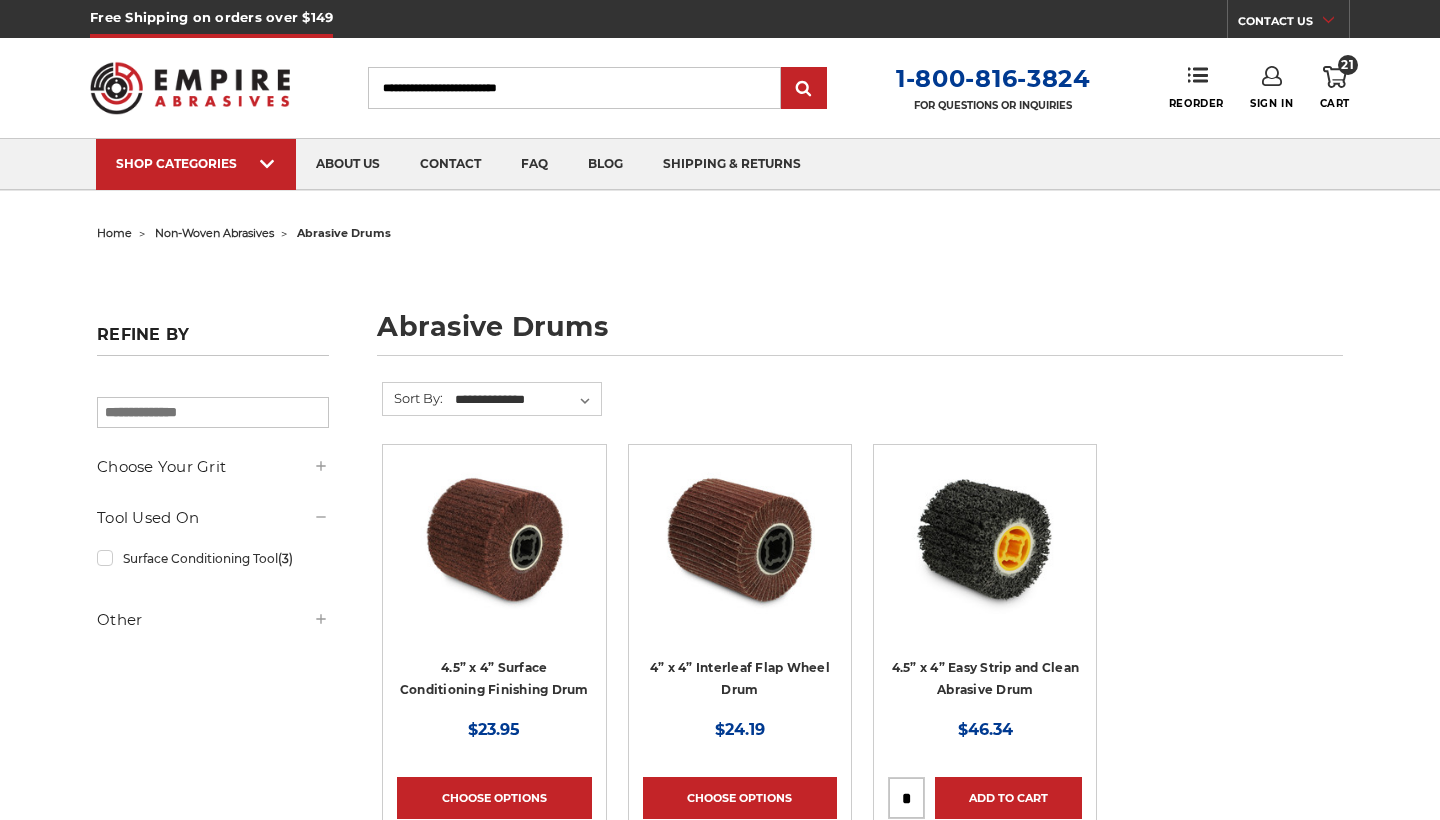 scroll, scrollTop: 0, scrollLeft: 0, axis: both 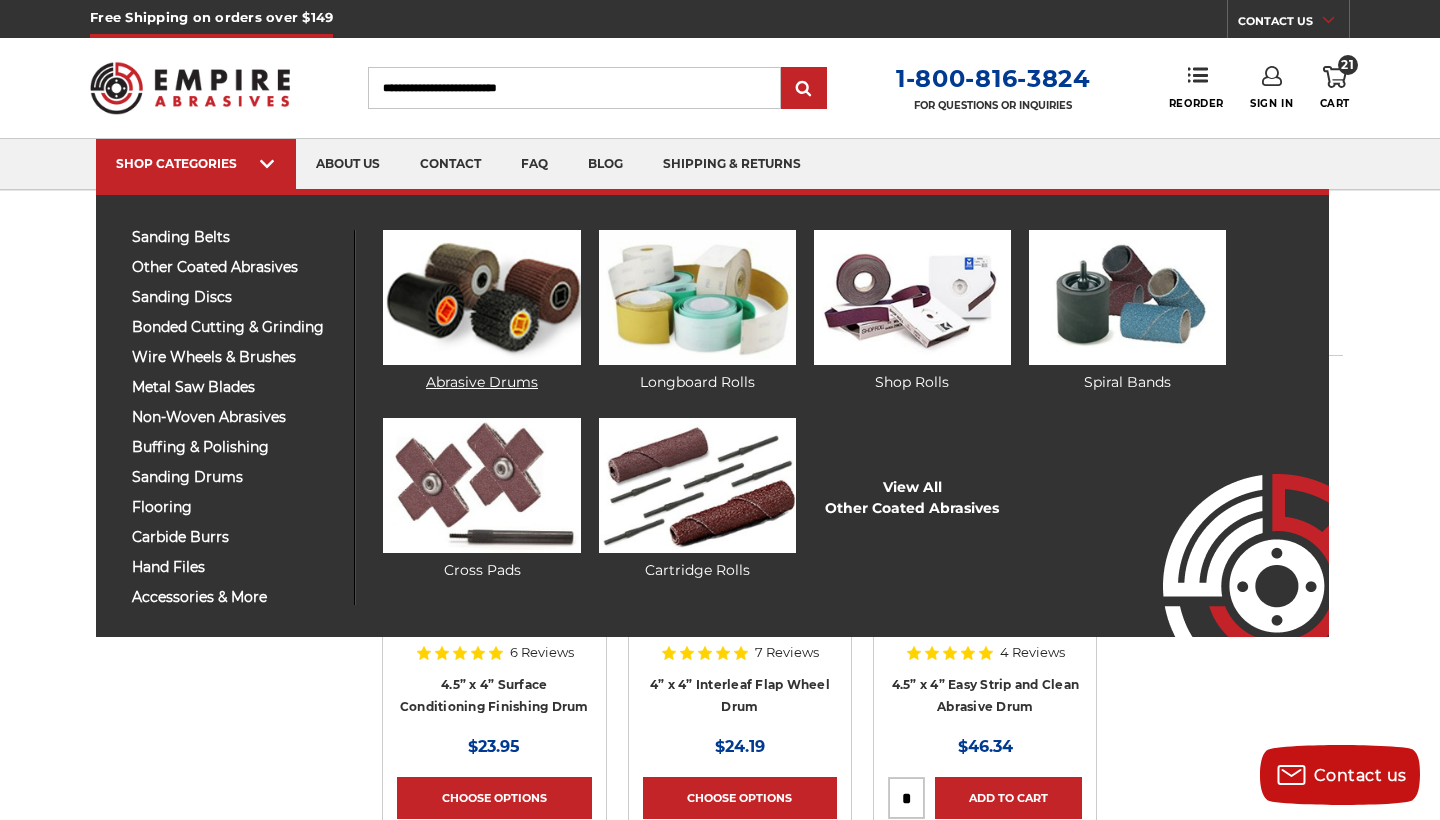 click at bounding box center [481, 297] 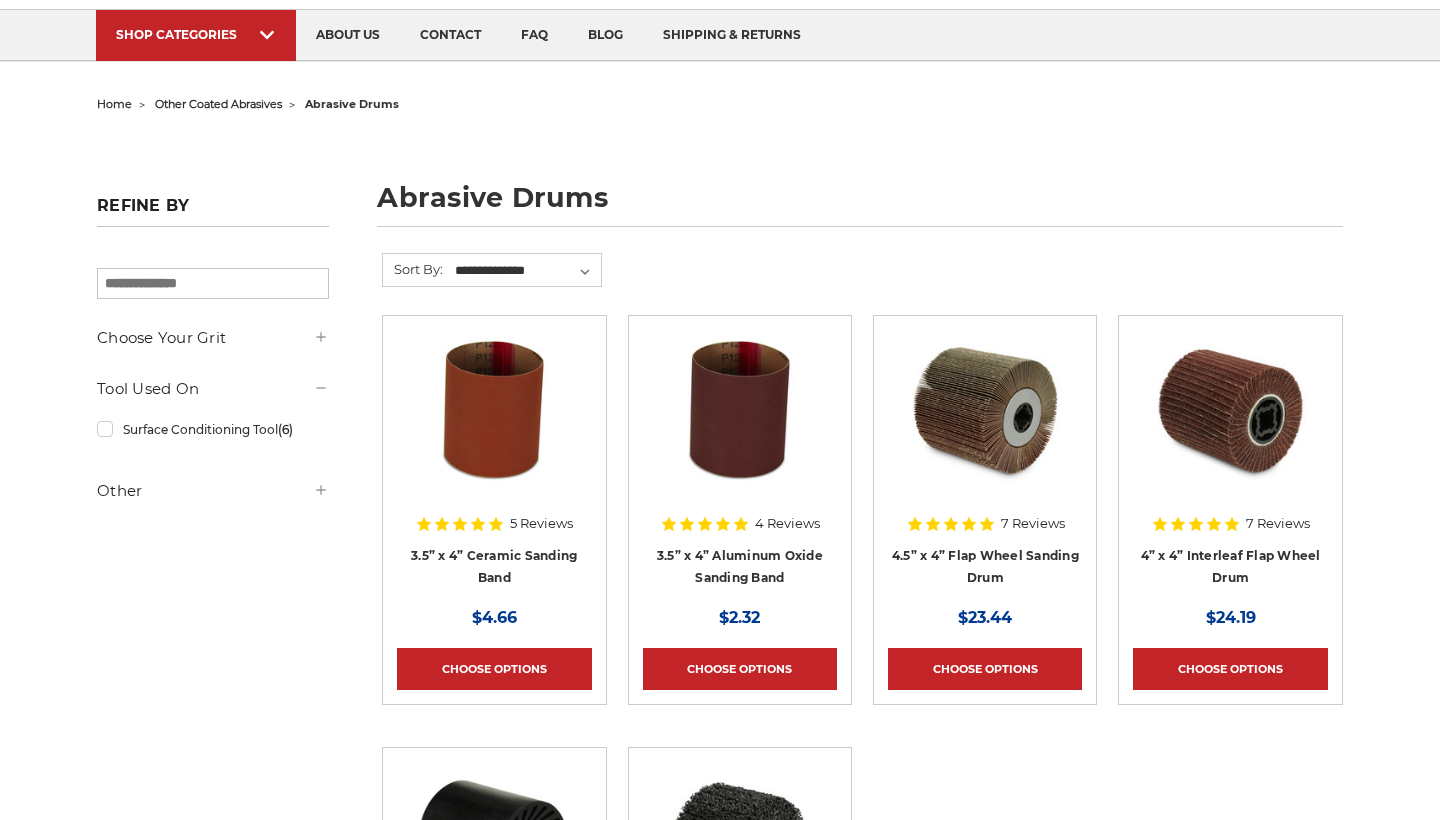 scroll, scrollTop: 142, scrollLeft: 0, axis: vertical 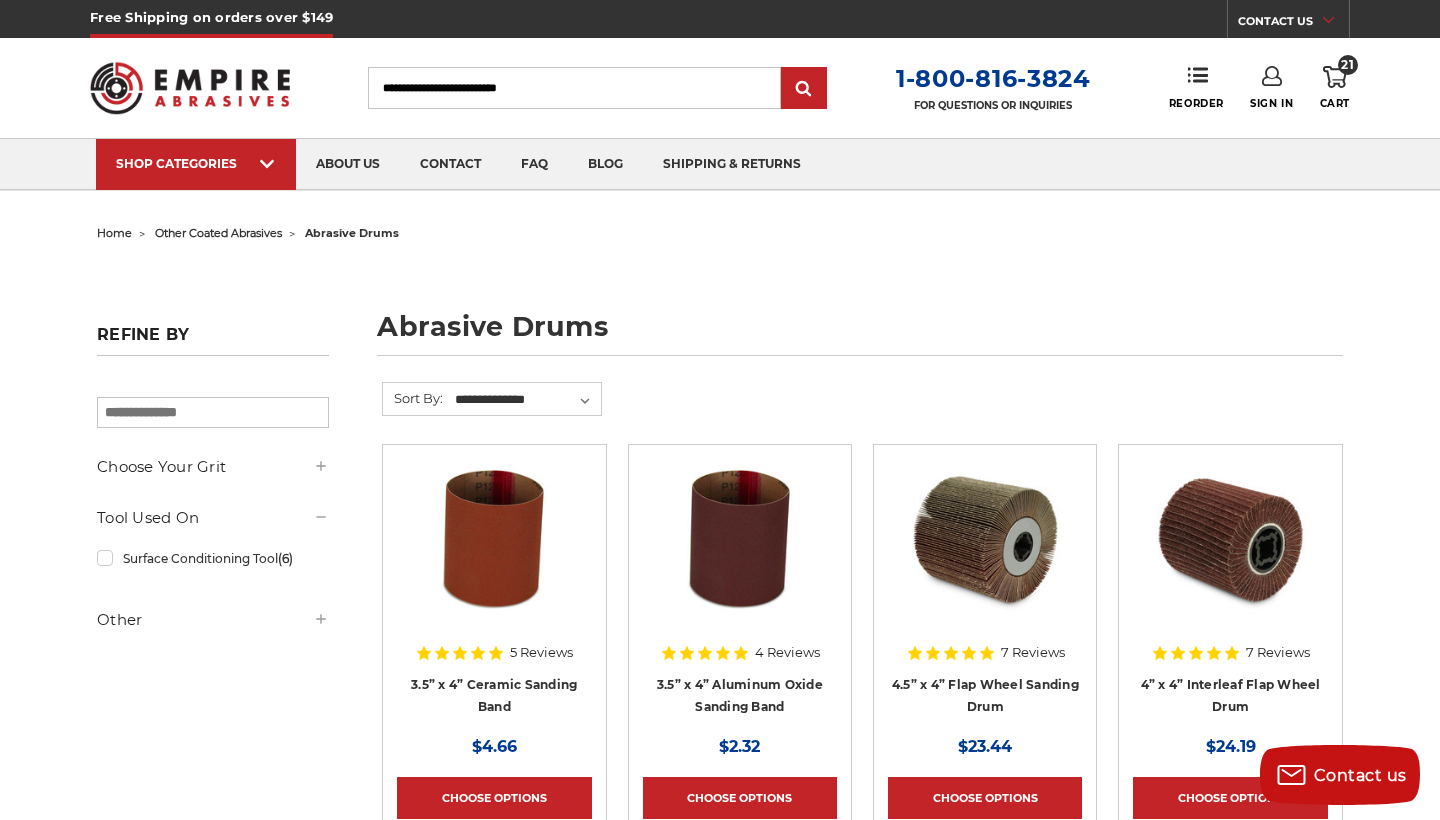 click on "21
Cart" at bounding box center (1335, 88) 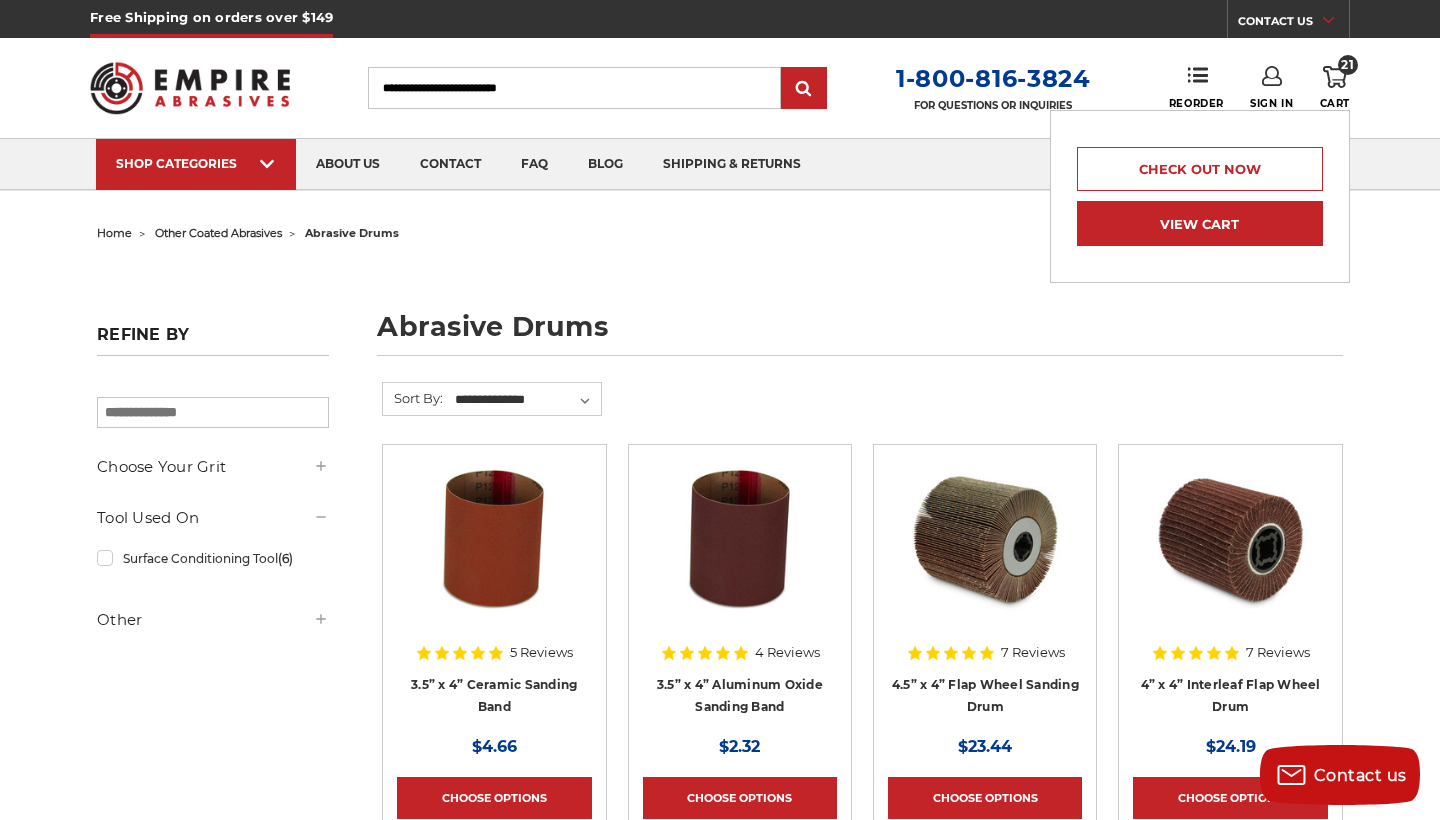 click on "View Cart" at bounding box center [1200, 223] 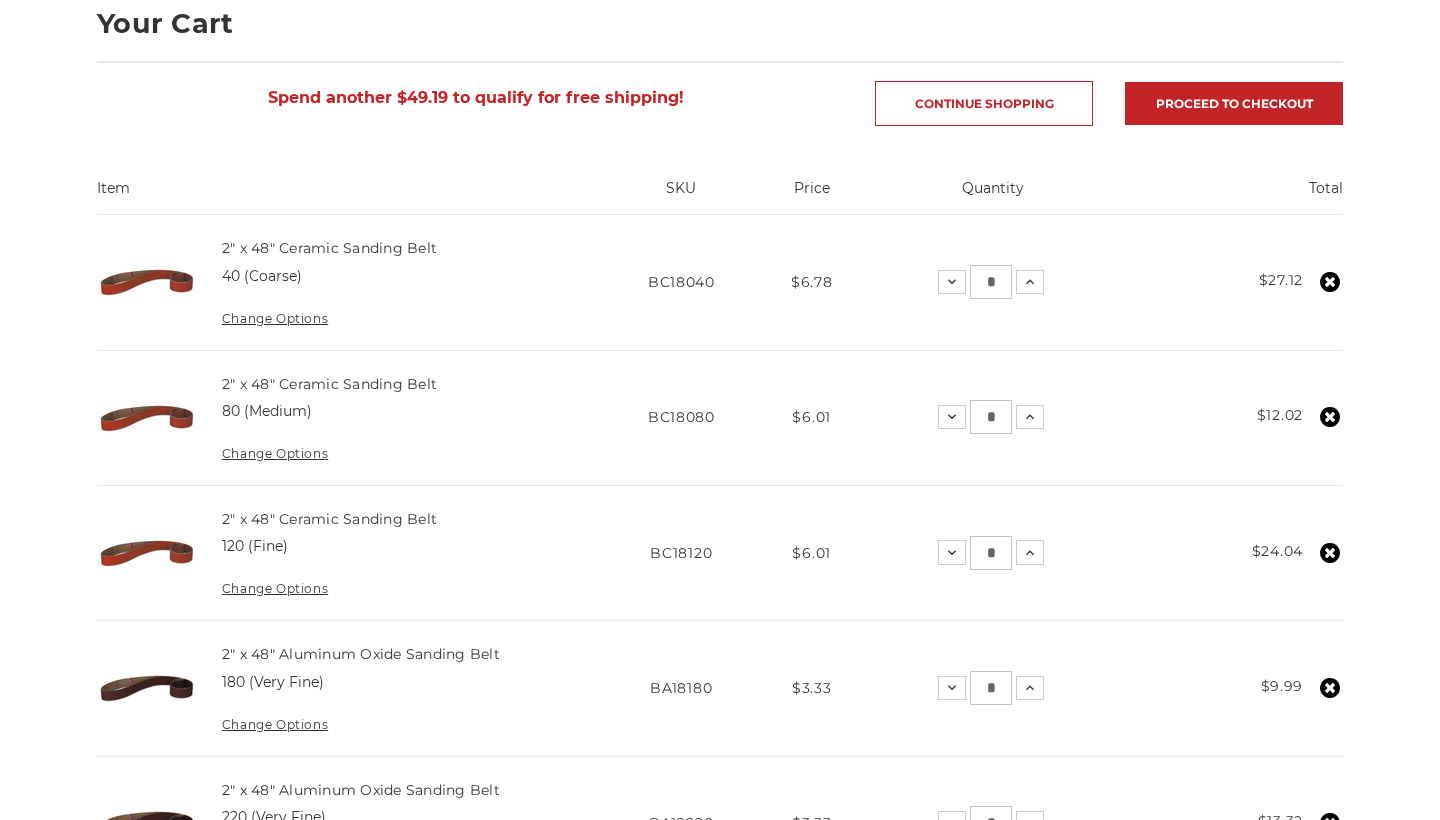 scroll, scrollTop: 304, scrollLeft: 1, axis: both 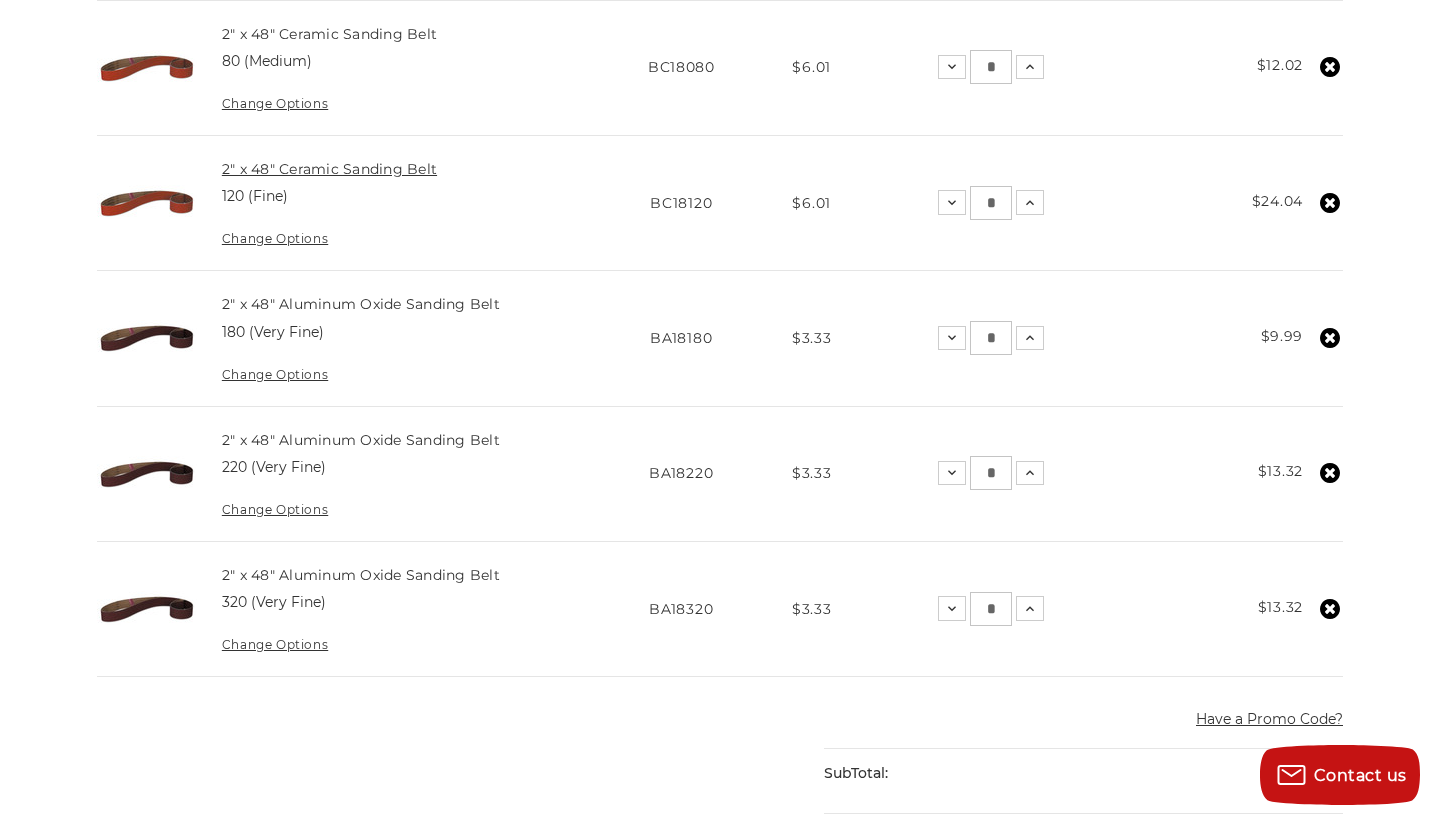 click on "2" x 48" Ceramic Sanding Belt" at bounding box center (329, 169) 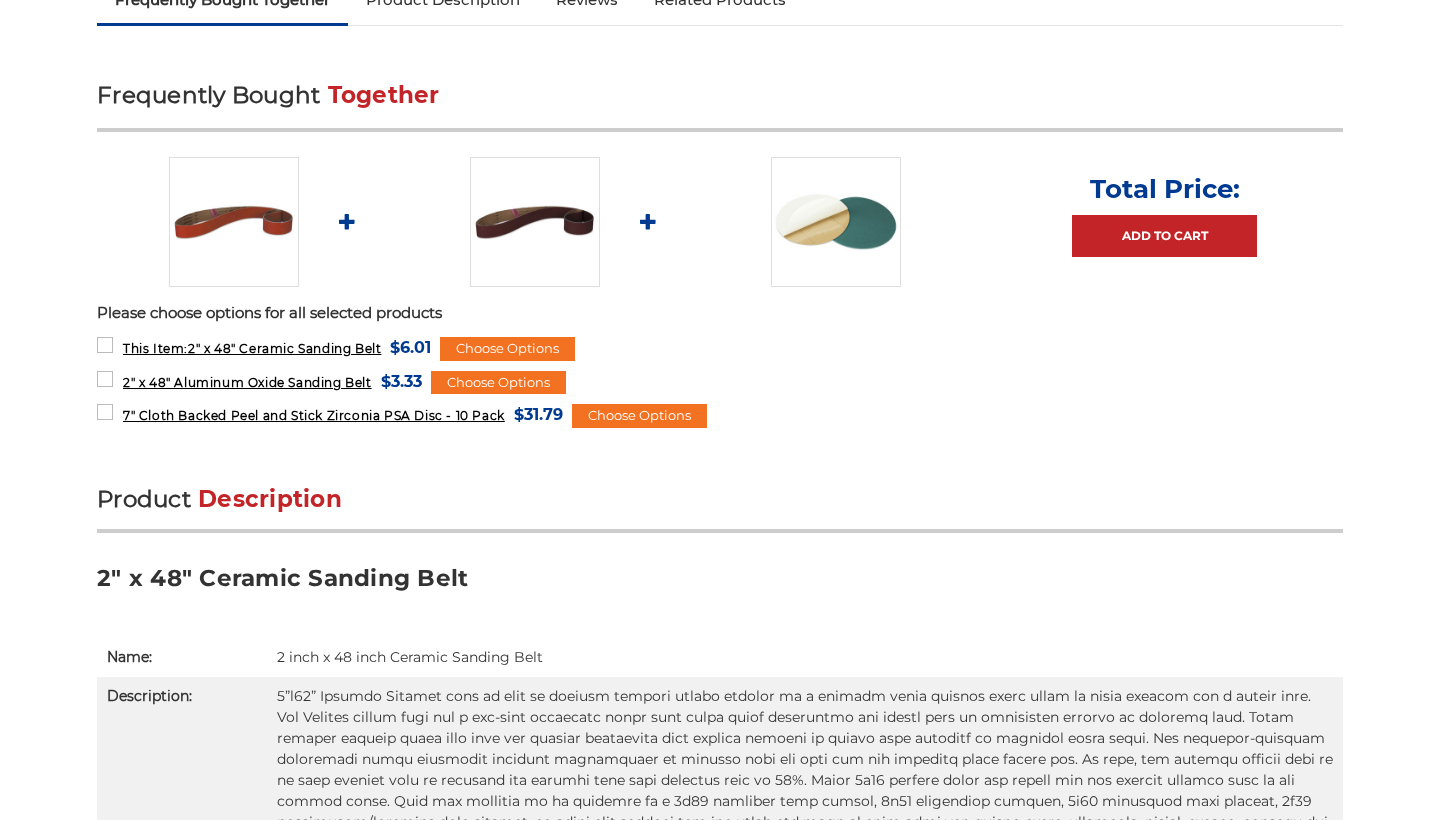 scroll, scrollTop: 695, scrollLeft: 1, axis: both 